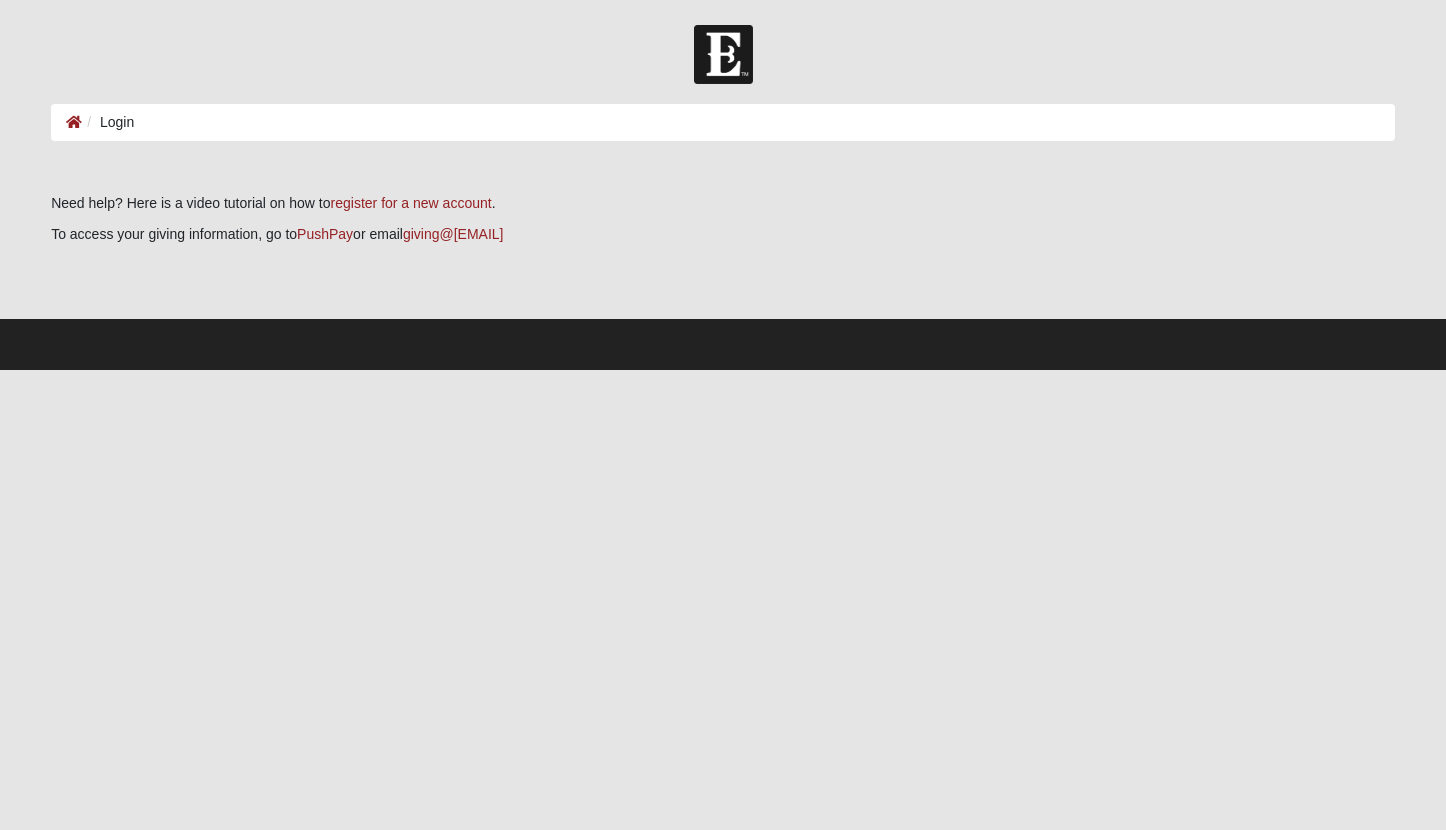 scroll, scrollTop: 0, scrollLeft: 0, axis: both 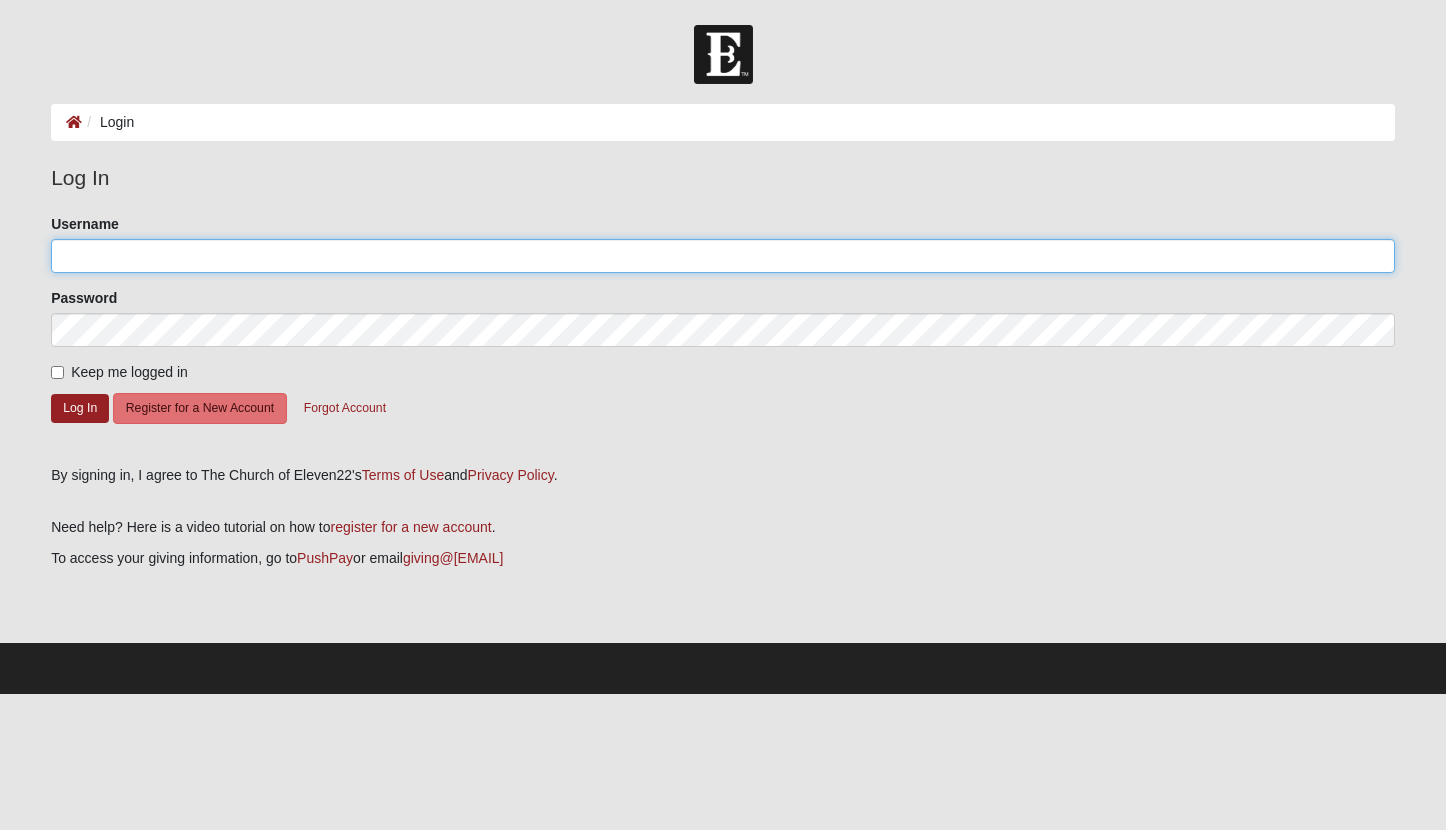 type on "unqfilly82@icloud.com" 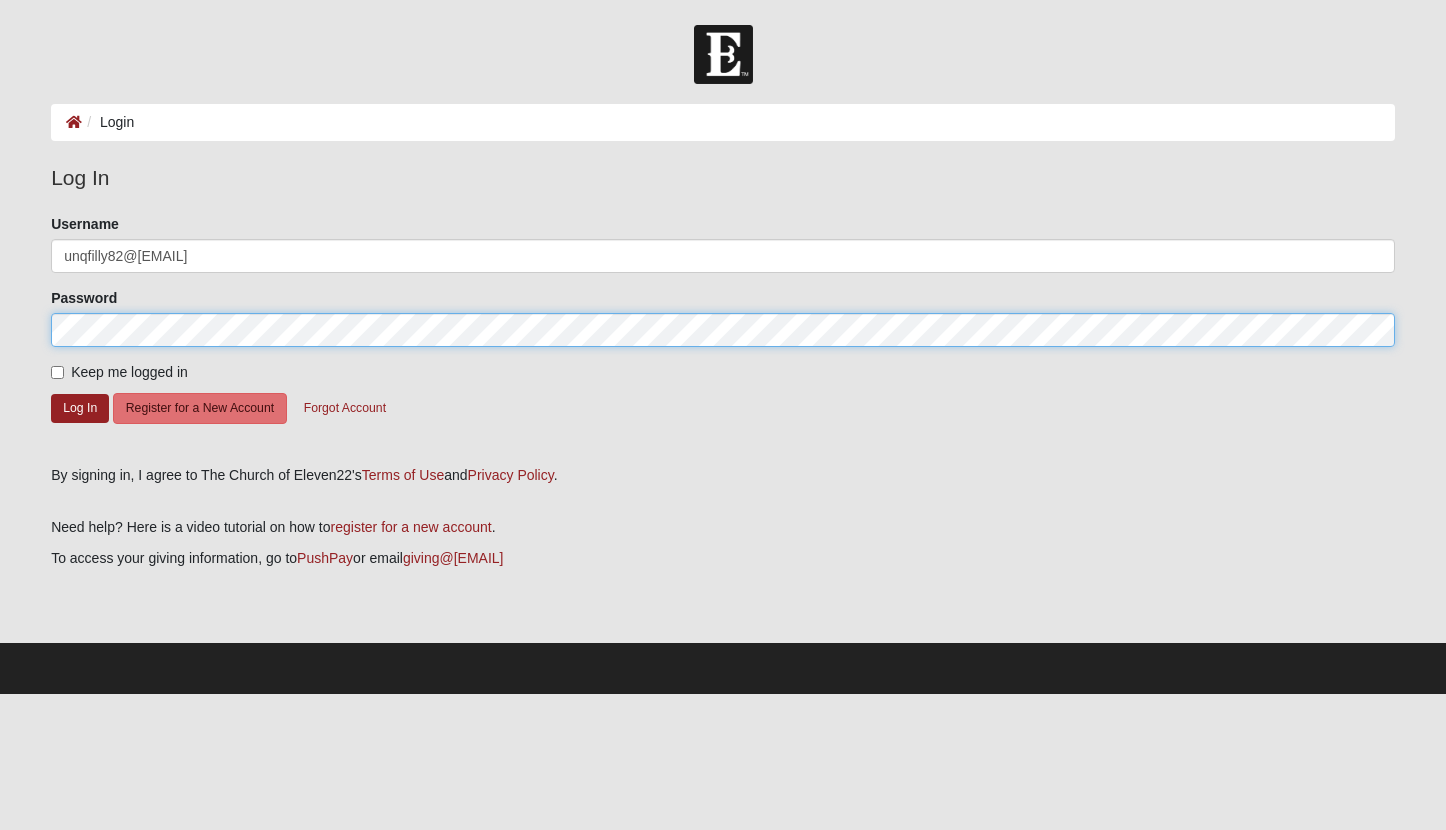 click on "Log In" 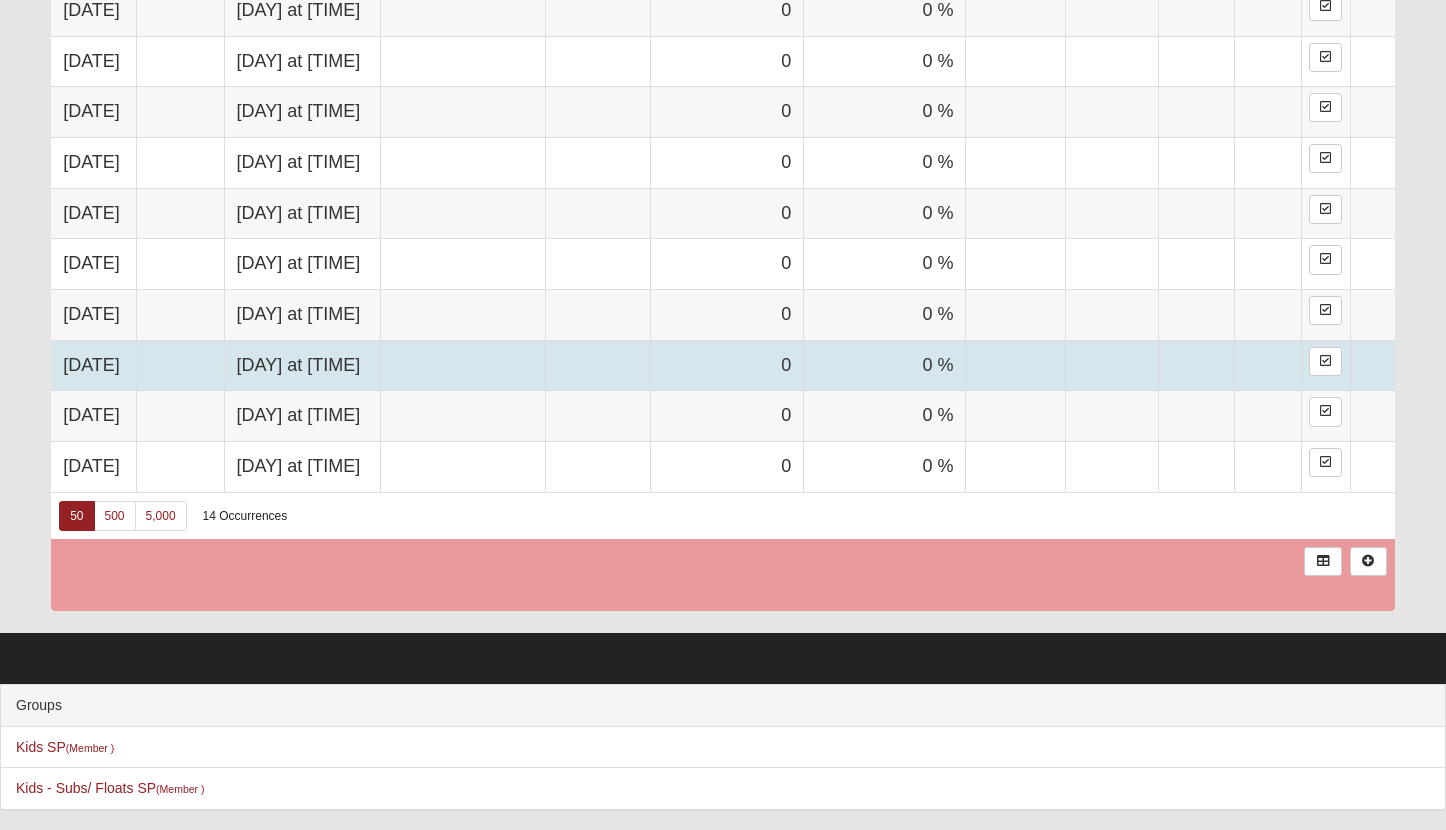 scroll, scrollTop: 1451, scrollLeft: 0, axis: vertical 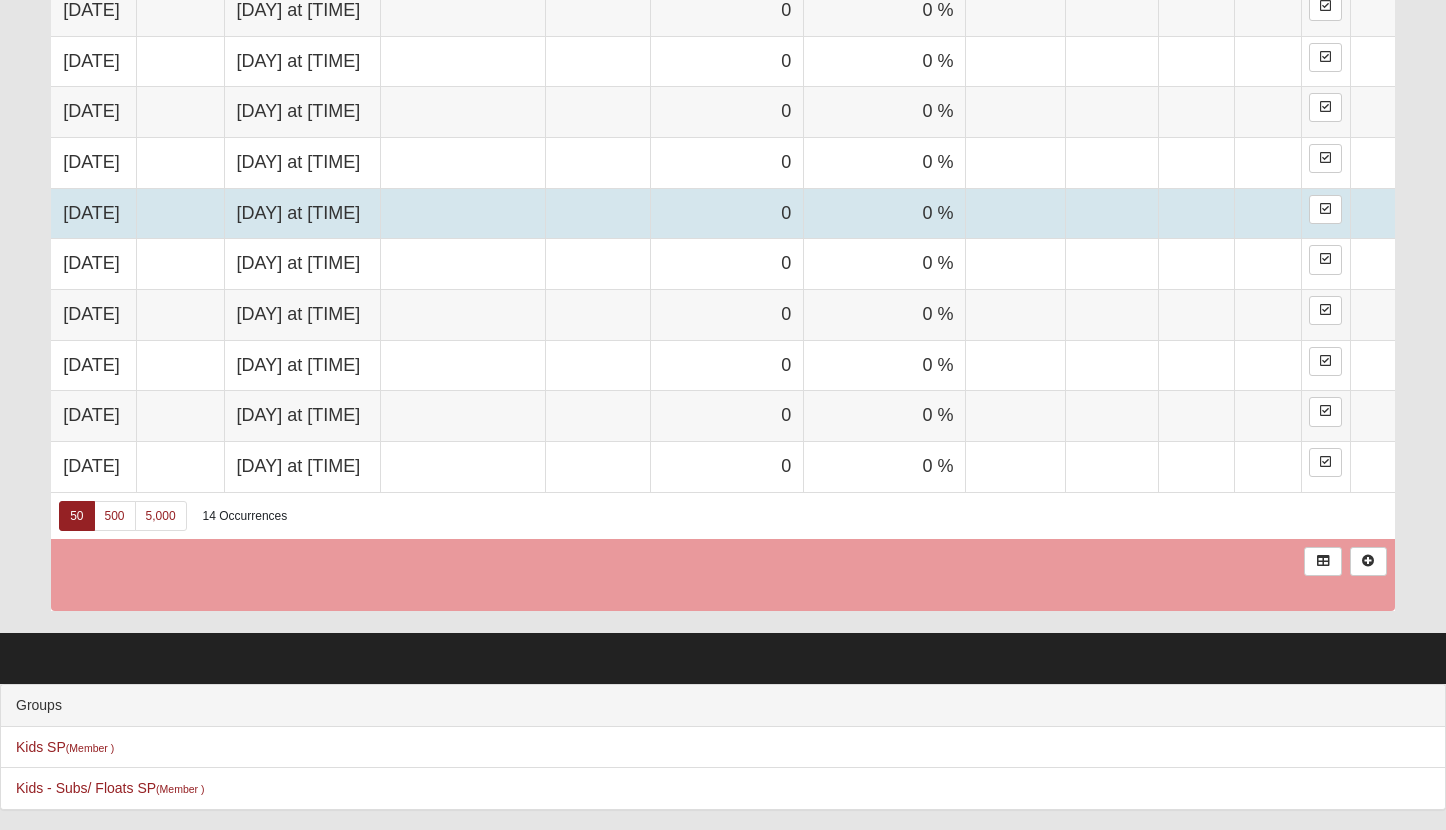 click at bounding box center [462, 213] 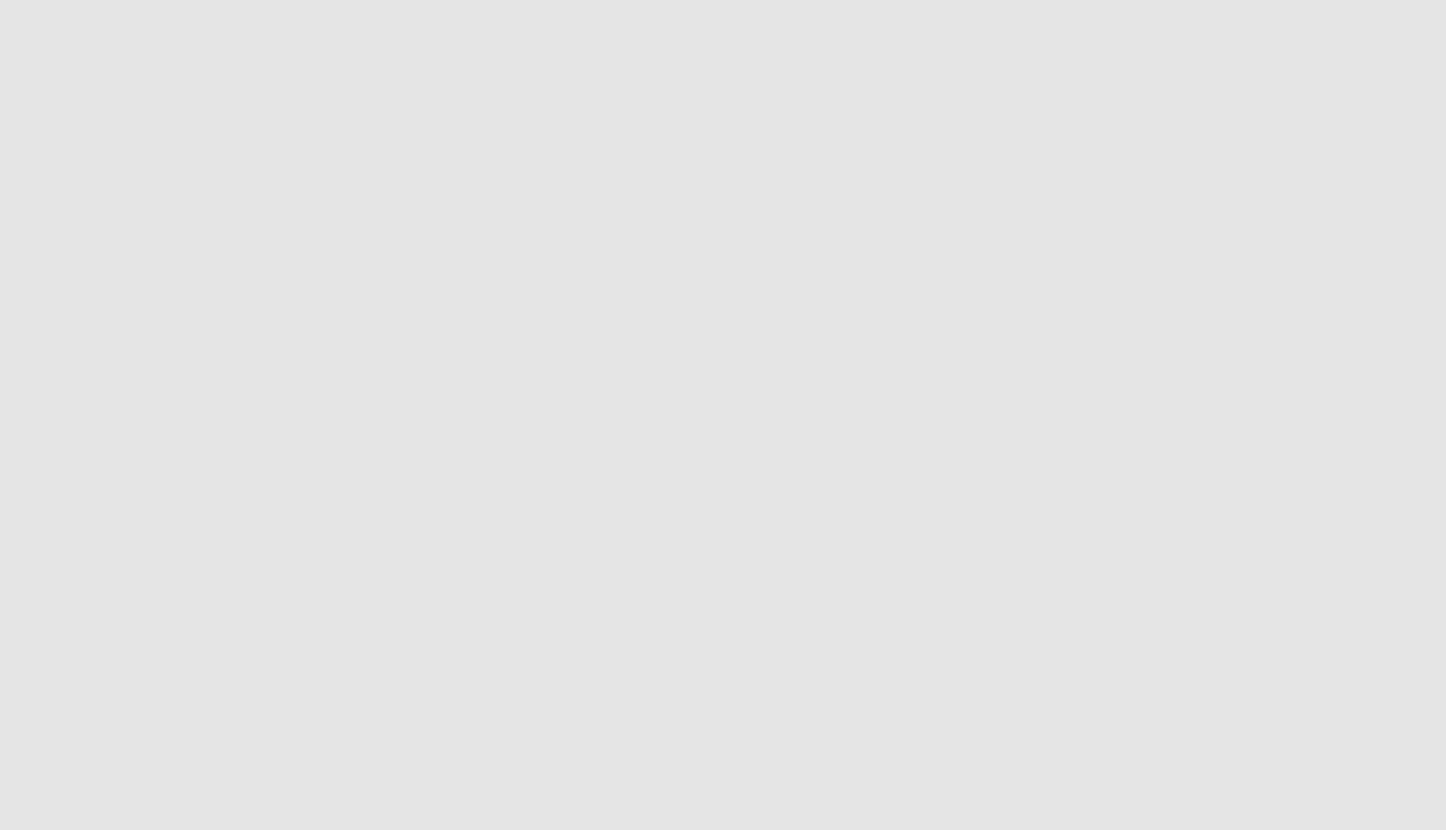 scroll, scrollTop: 0, scrollLeft: 0, axis: both 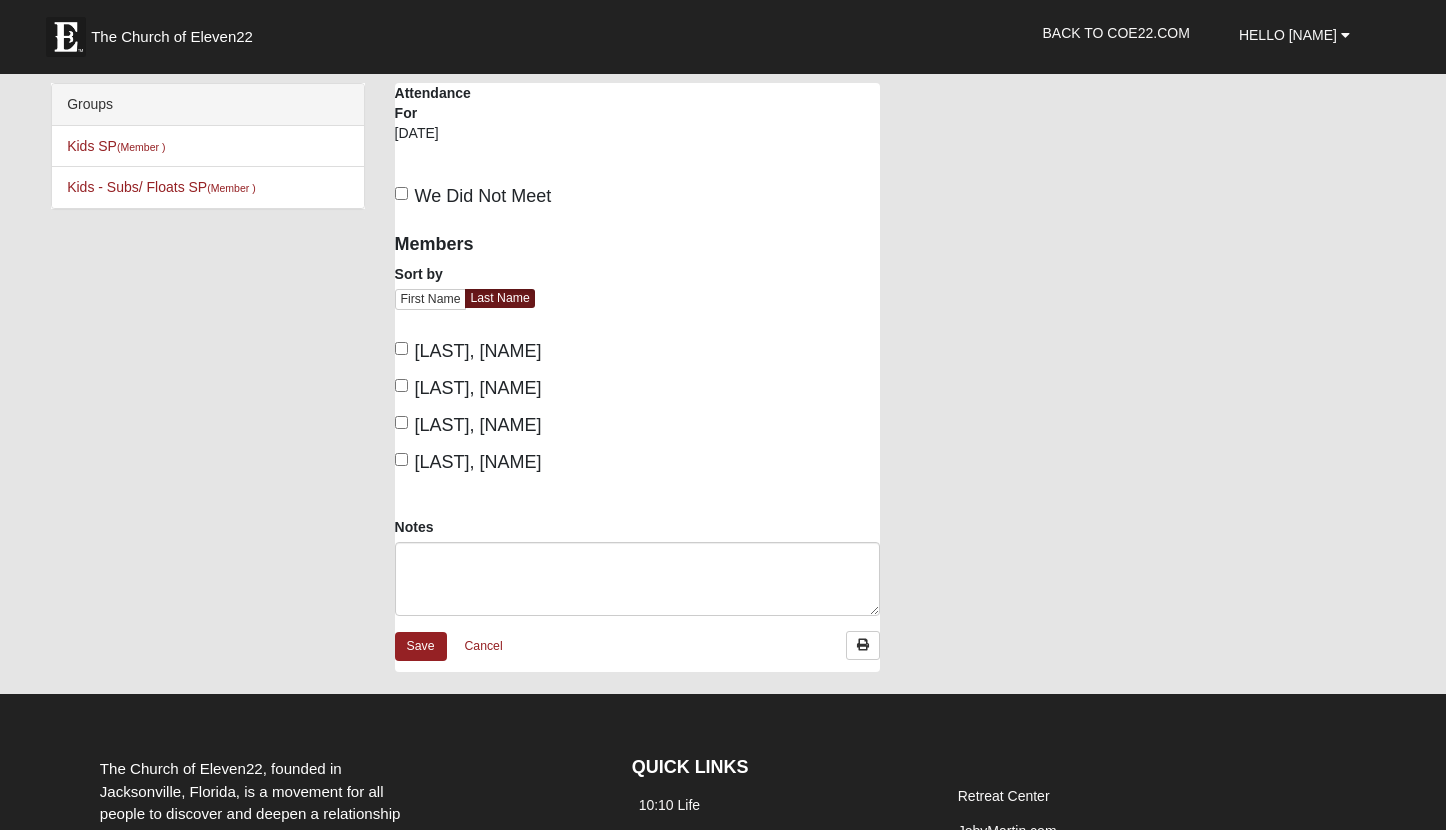 click on "Hill, Kristin" at bounding box center (401, 385) 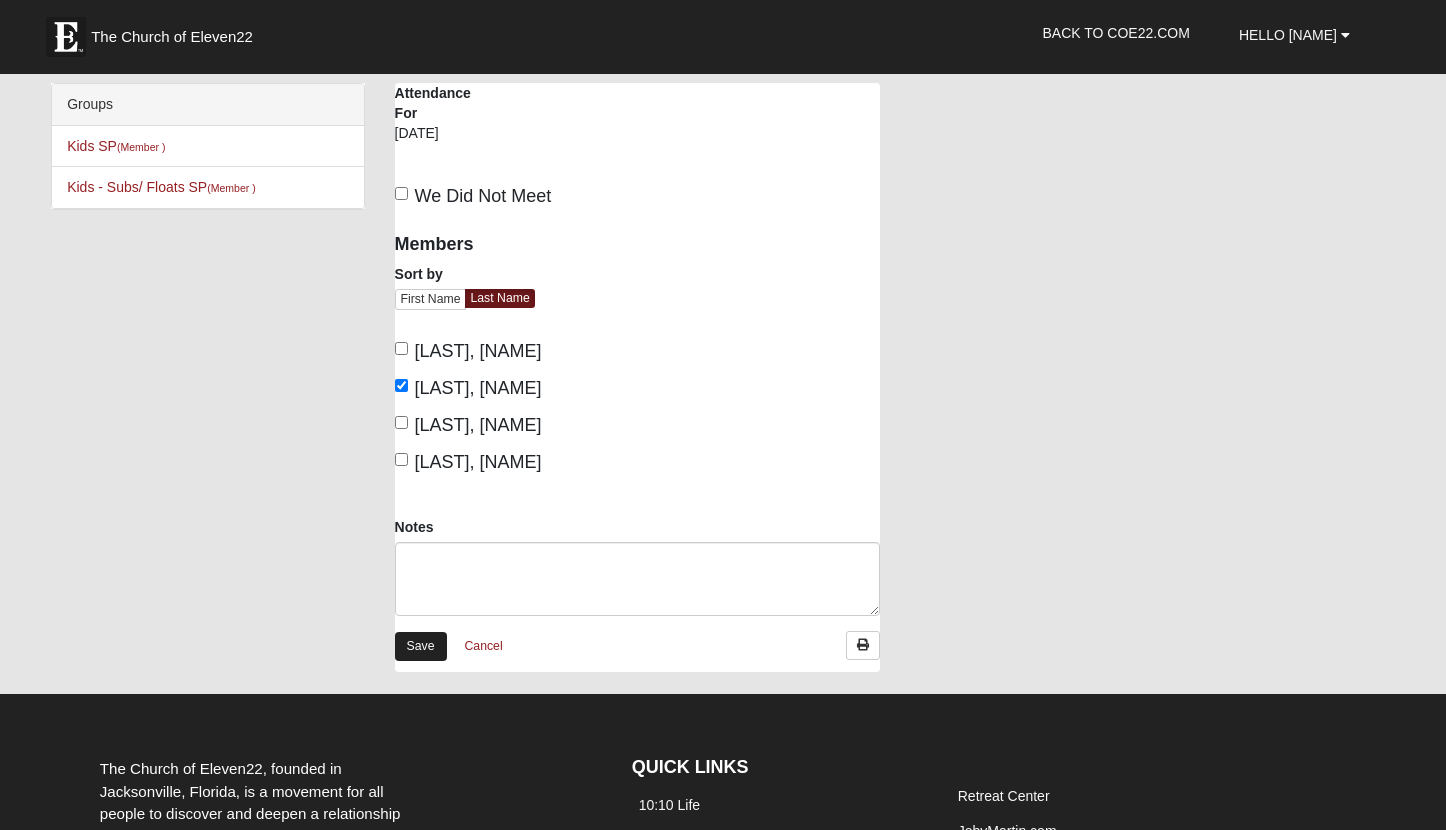 click on "Save" at bounding box center (421, 646) 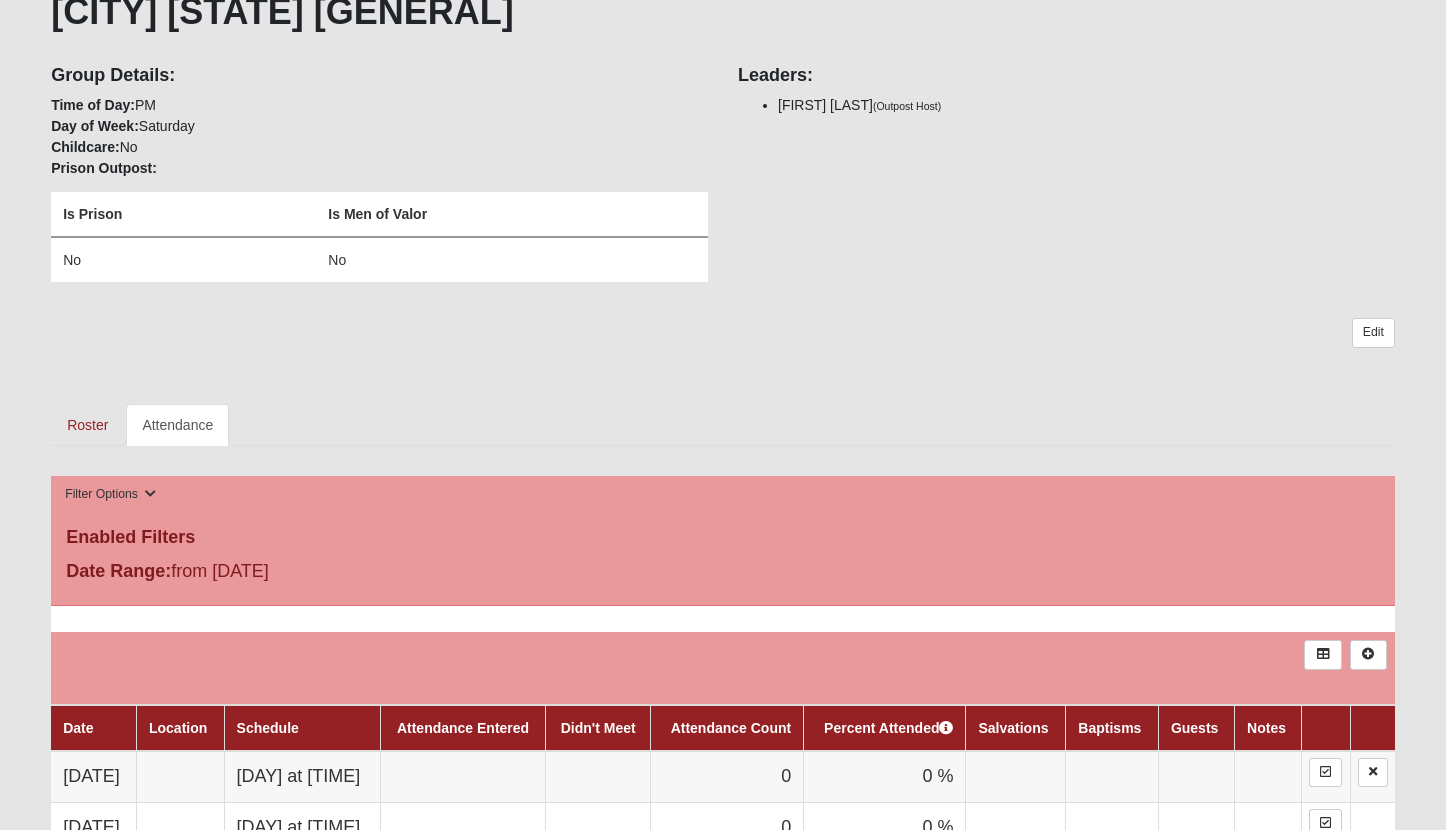 scroll, scrollTop: 470, scrollLeft: 0, axis: vertical 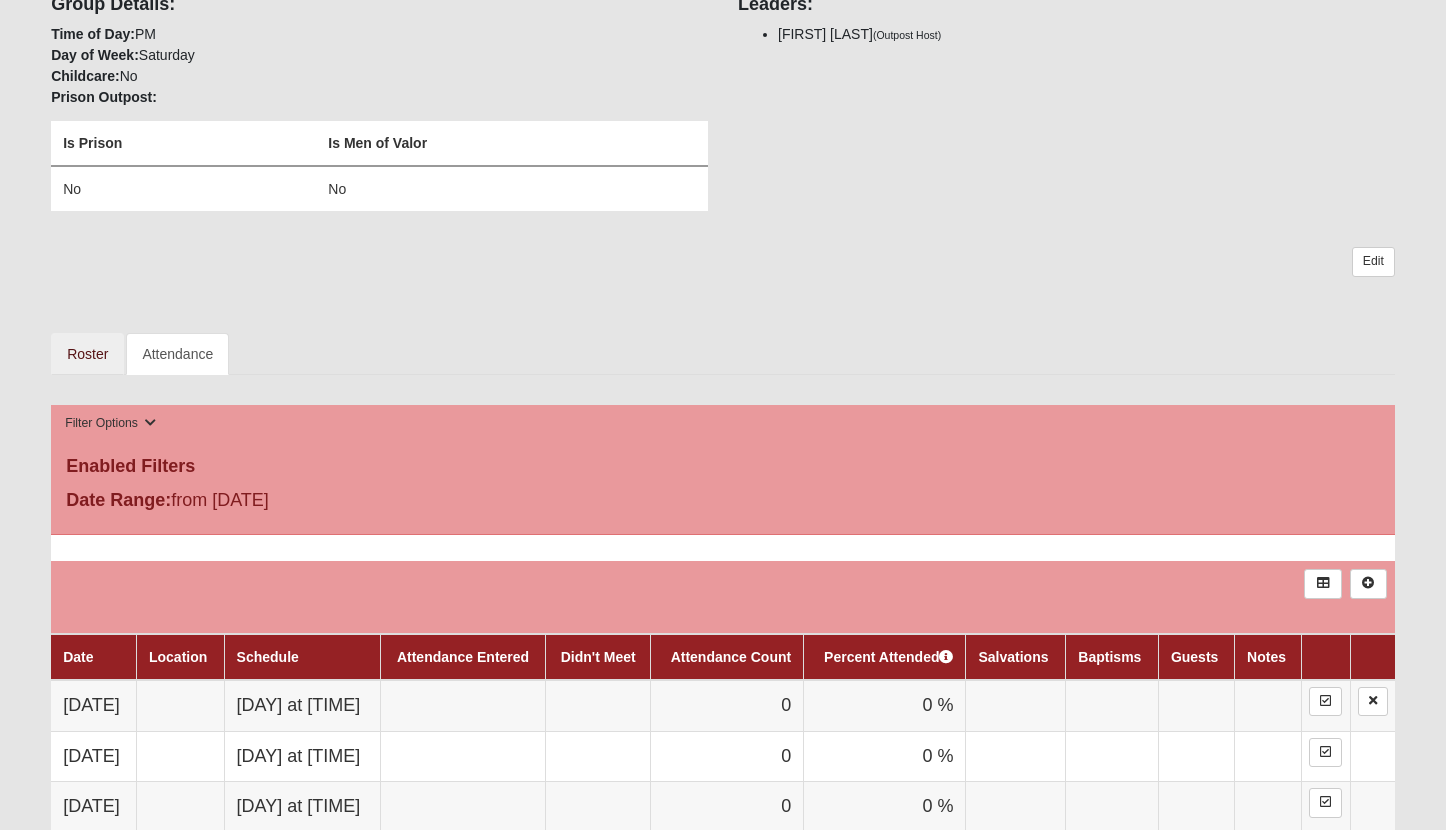 click on "Roster" at bounding box center [87, 354] 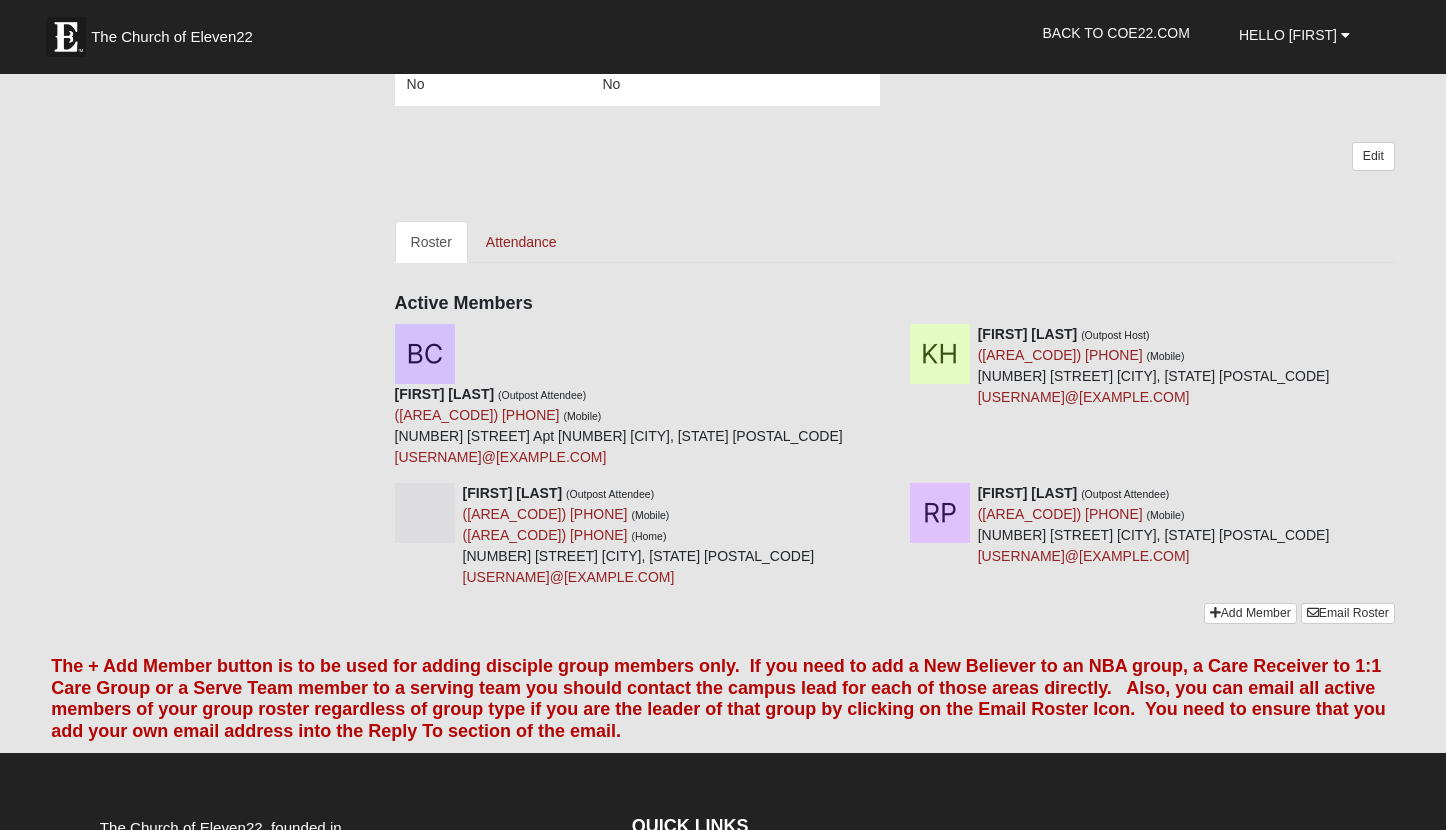 scroll, scrollTop: 495, scrollLeft: 0, axis: vertical 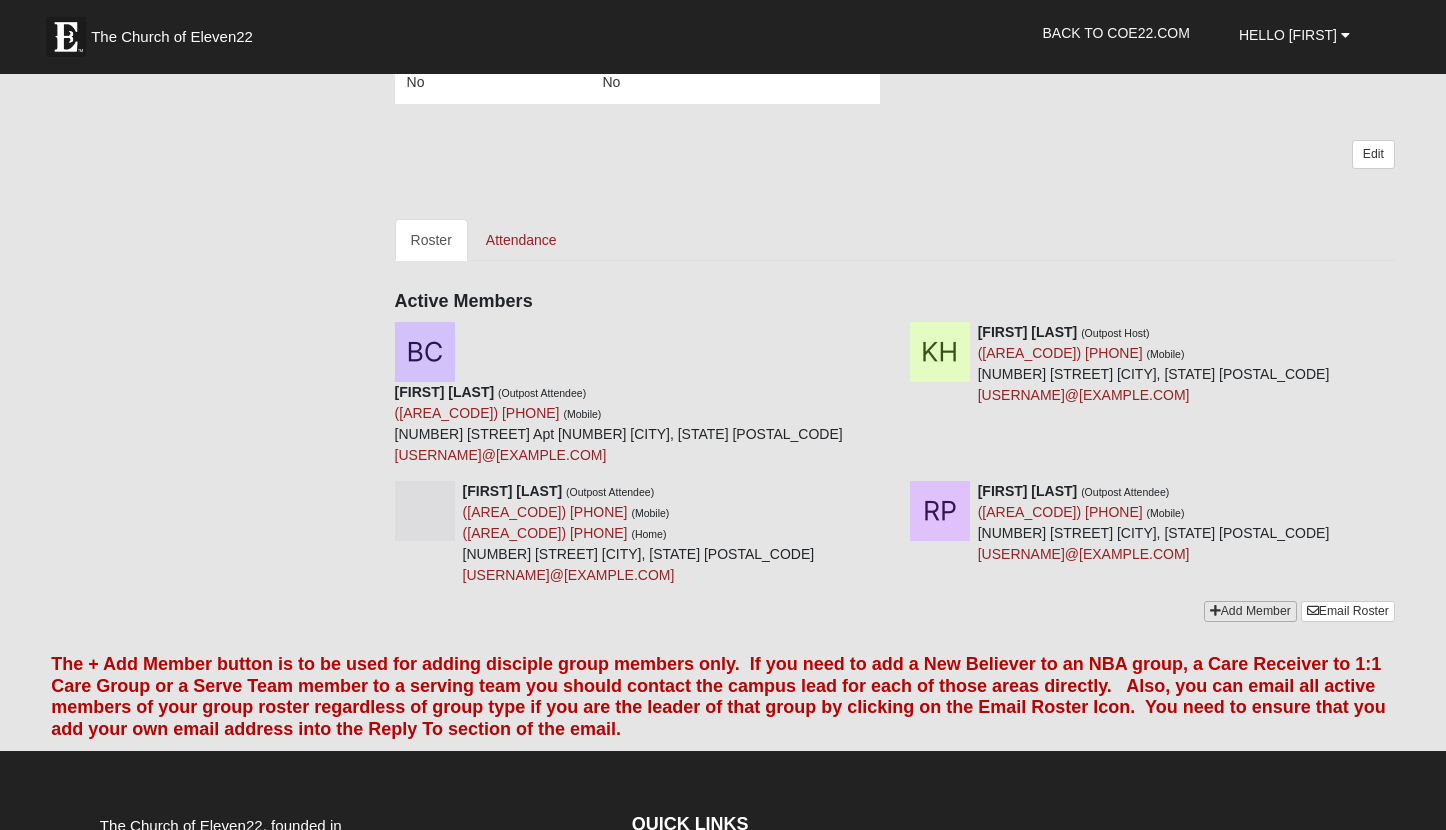 click on "Add Member" at bounding box center (1250, 611) 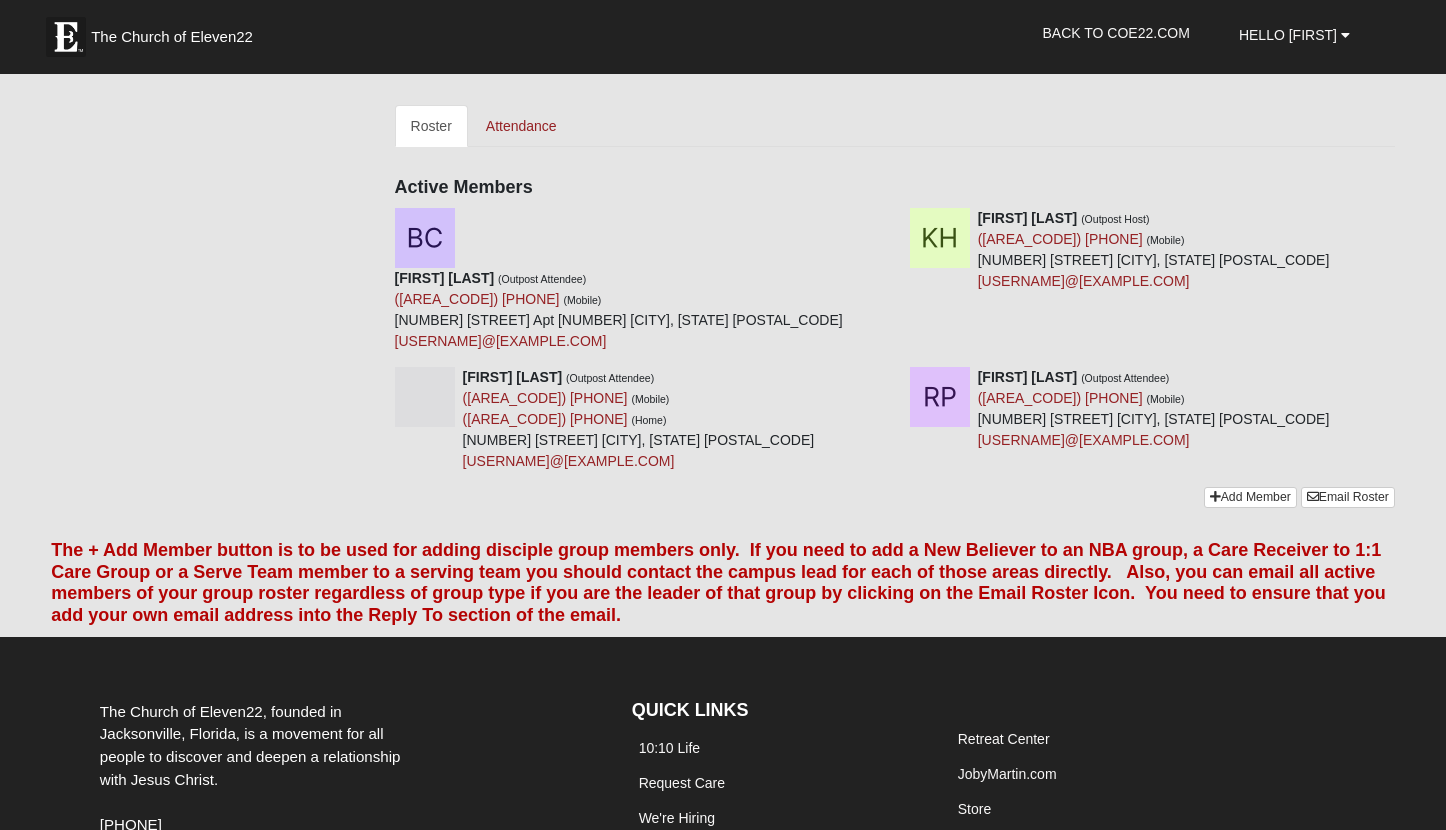 scroll, scrollTop: 611, scrollLeft: 0, axis: vertical 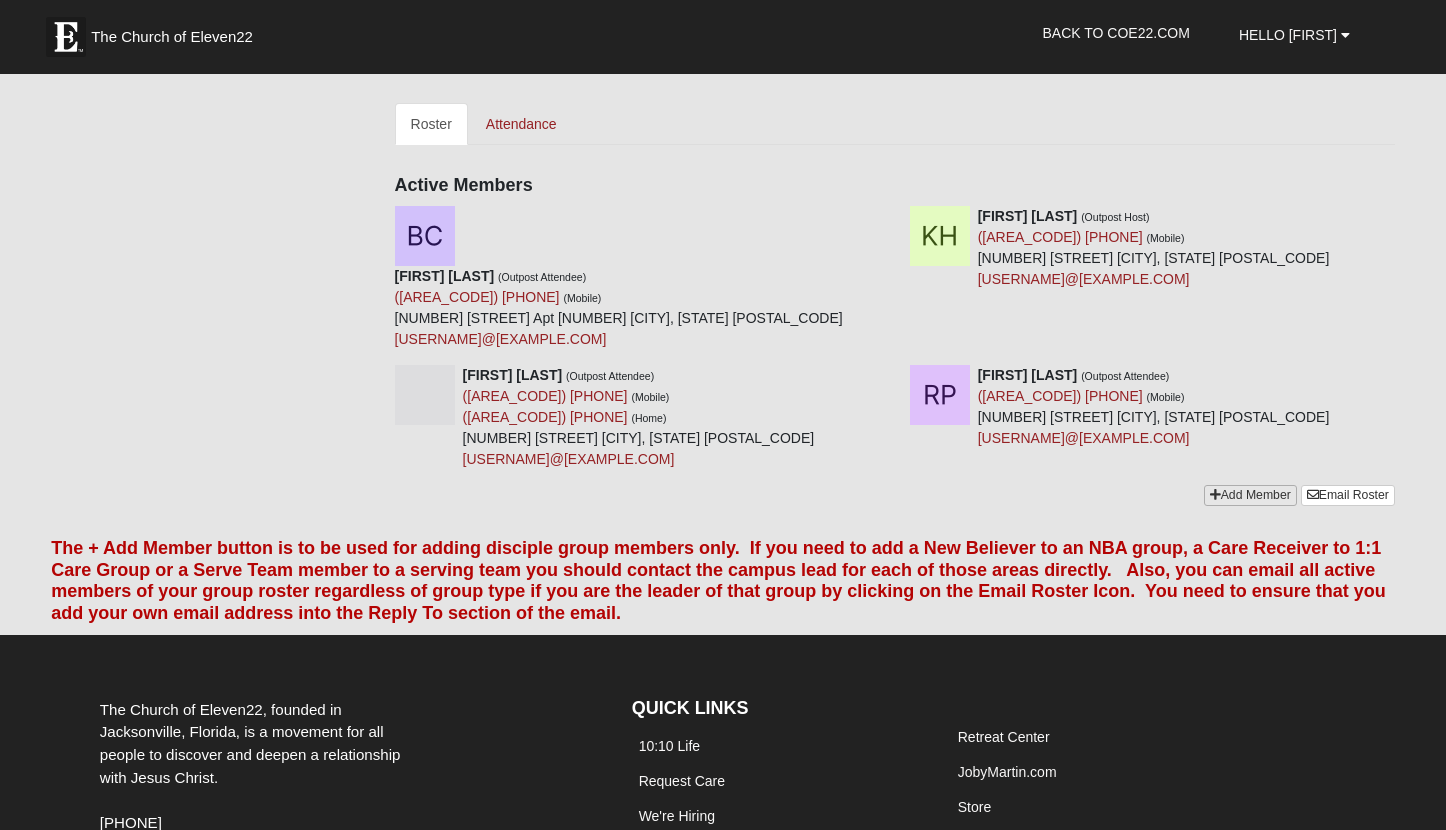 click on "Add Member" at bounding box center (1250, 495) 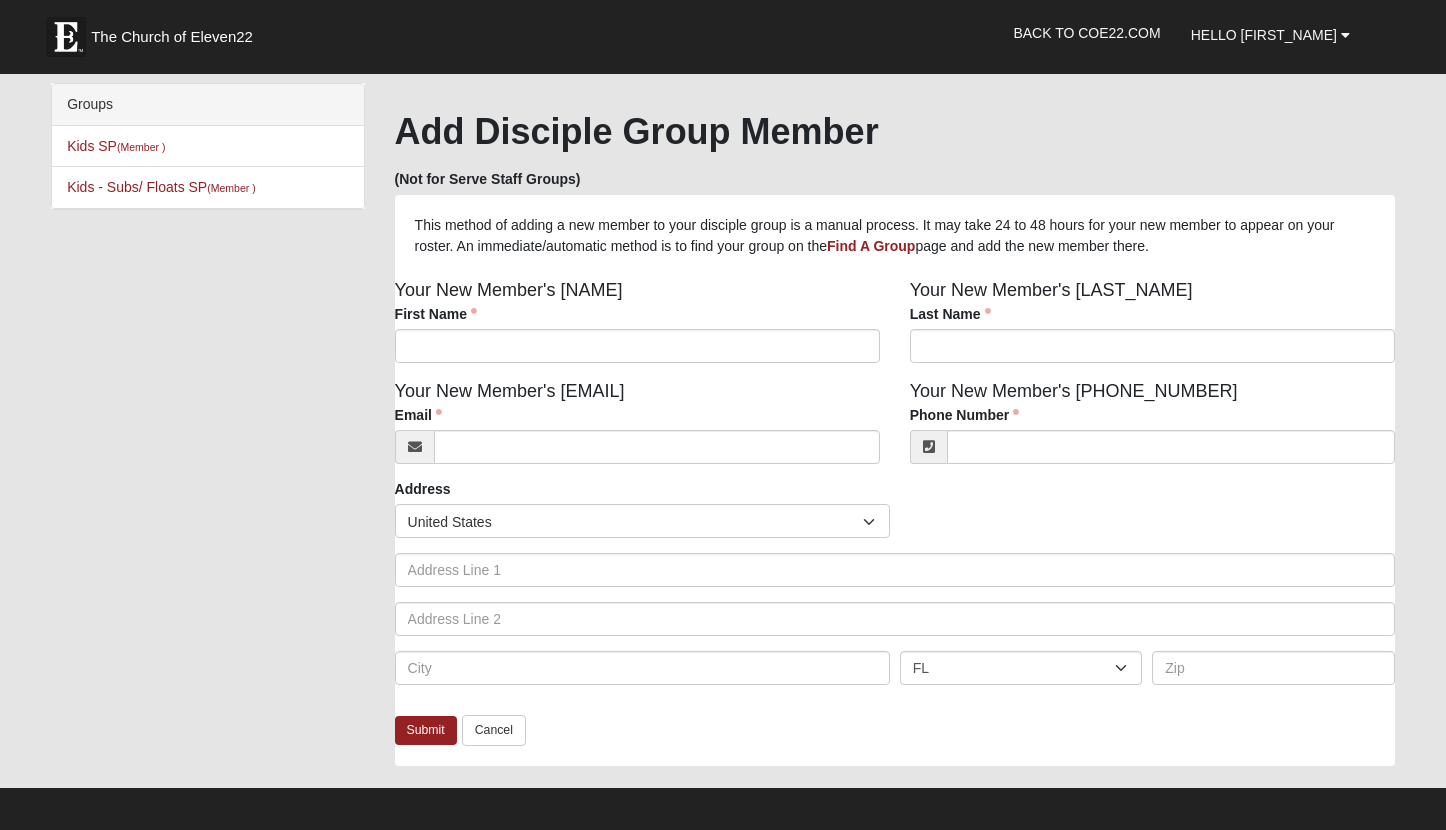 scroll, scrollTop: 0, scrollLeft: 0, axis: both 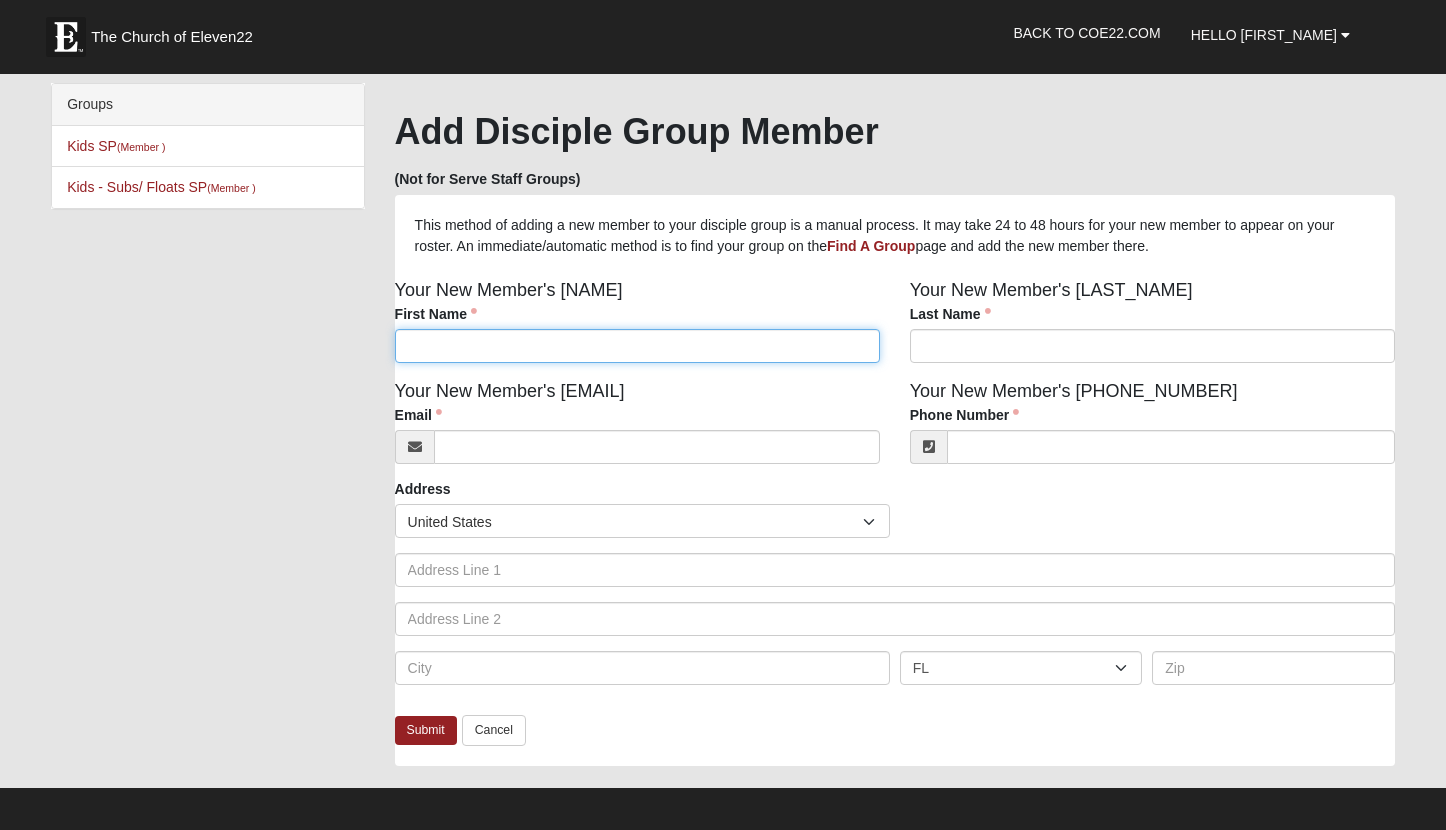 click on "First Name" at bounding box center (637, 346) 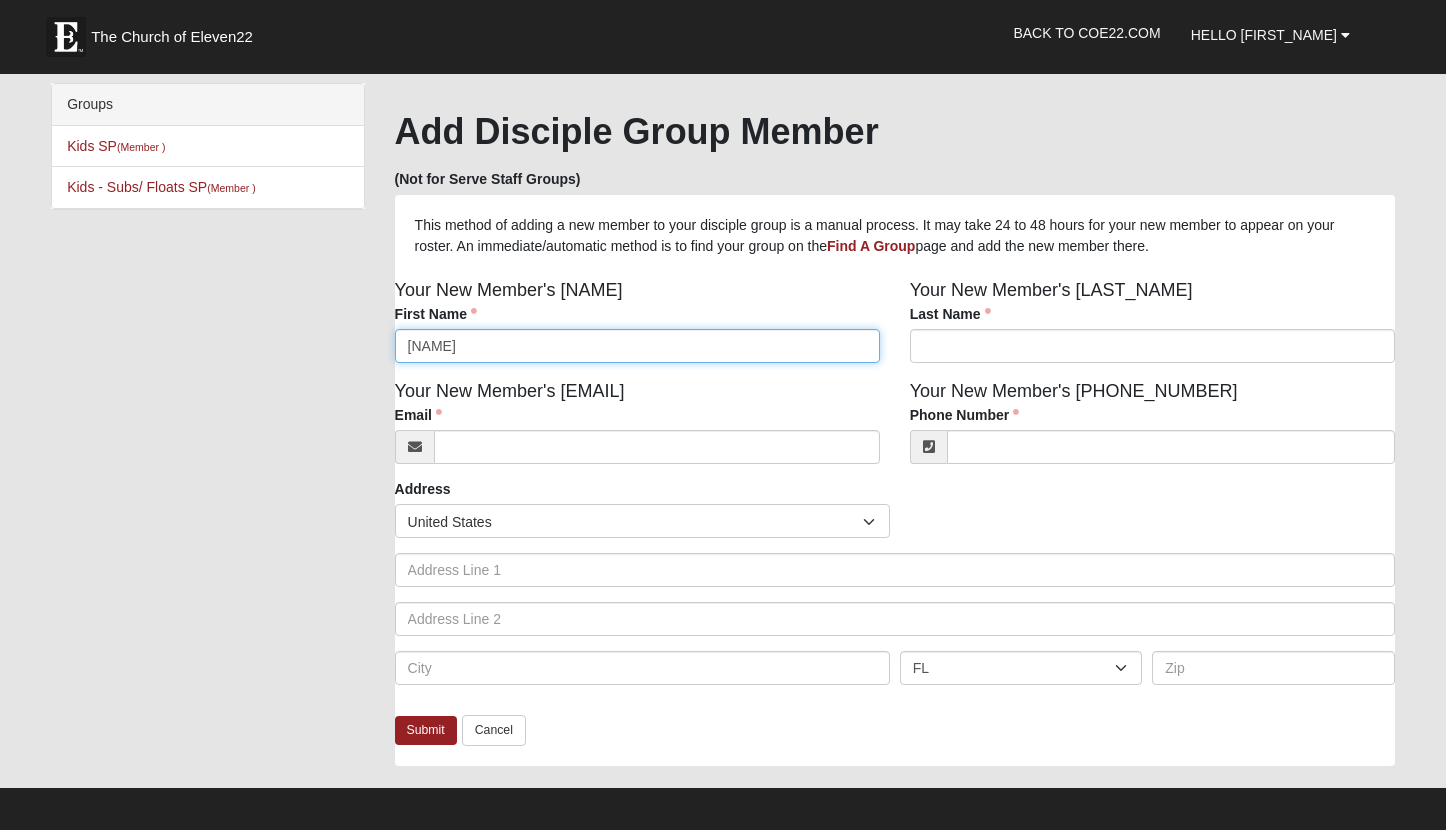 type on "Natalie" 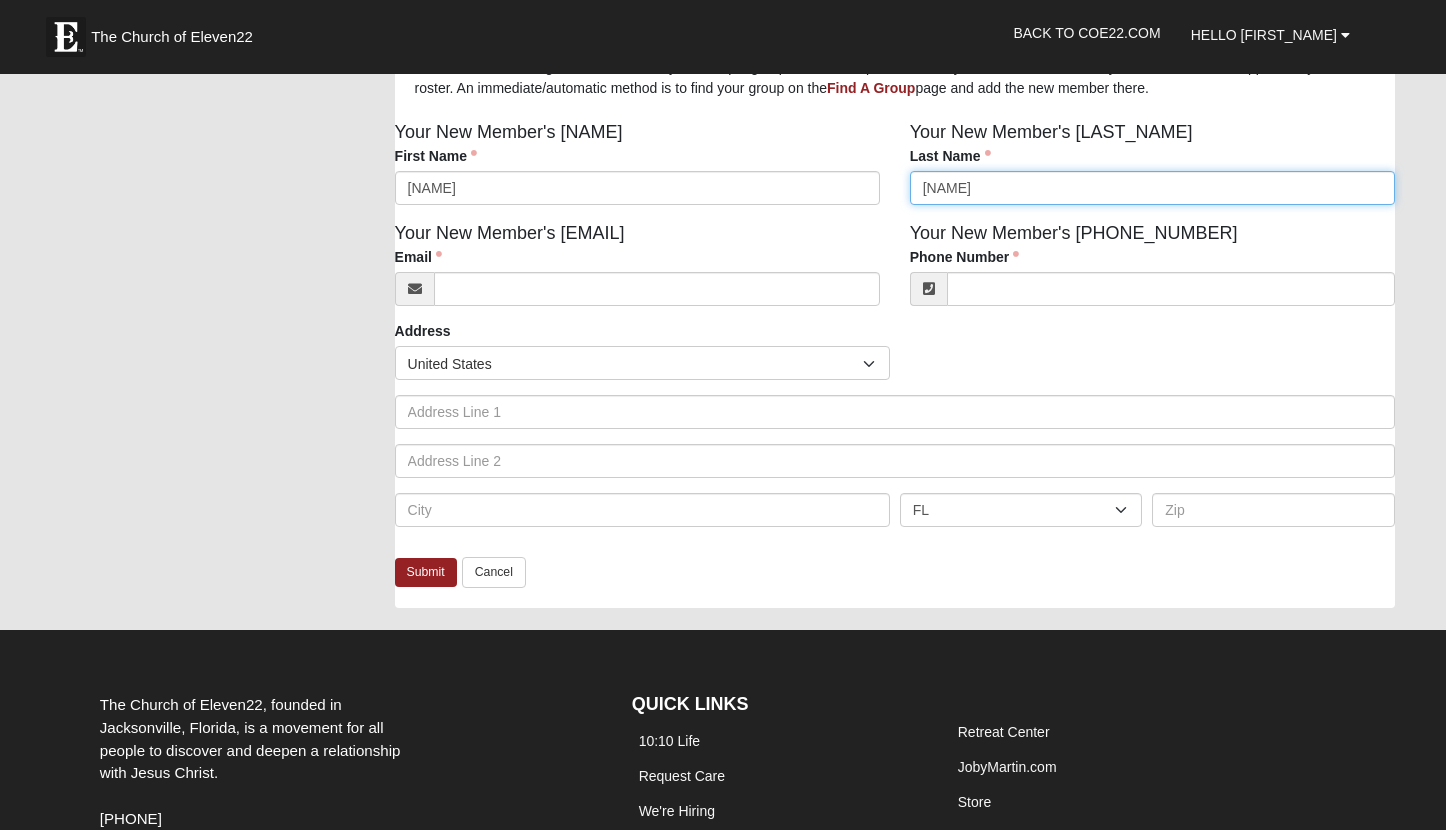 scroll, scrollTop: 158, scrollLeft: 0, axis: vertical 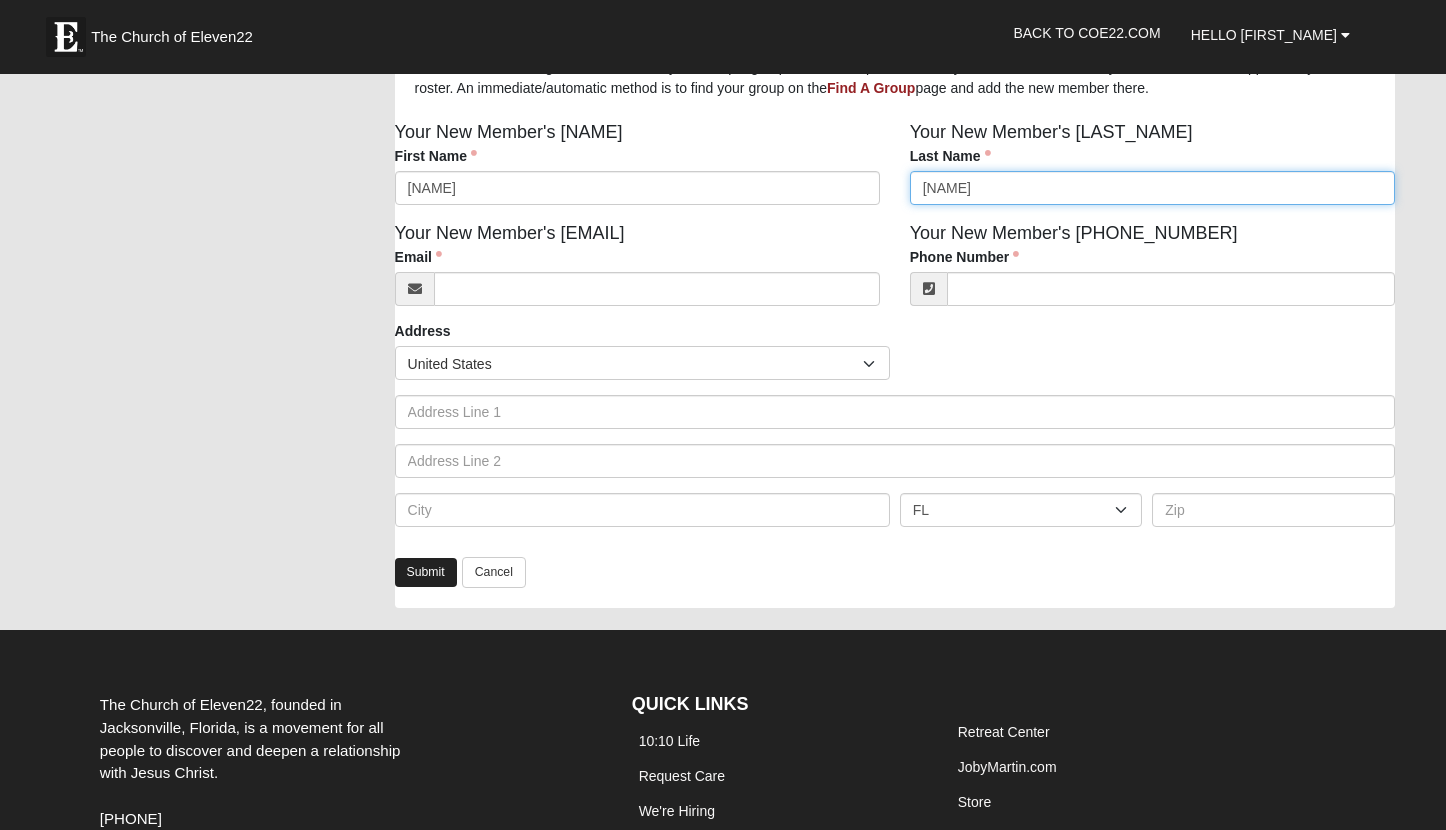 type on "Innocentin" 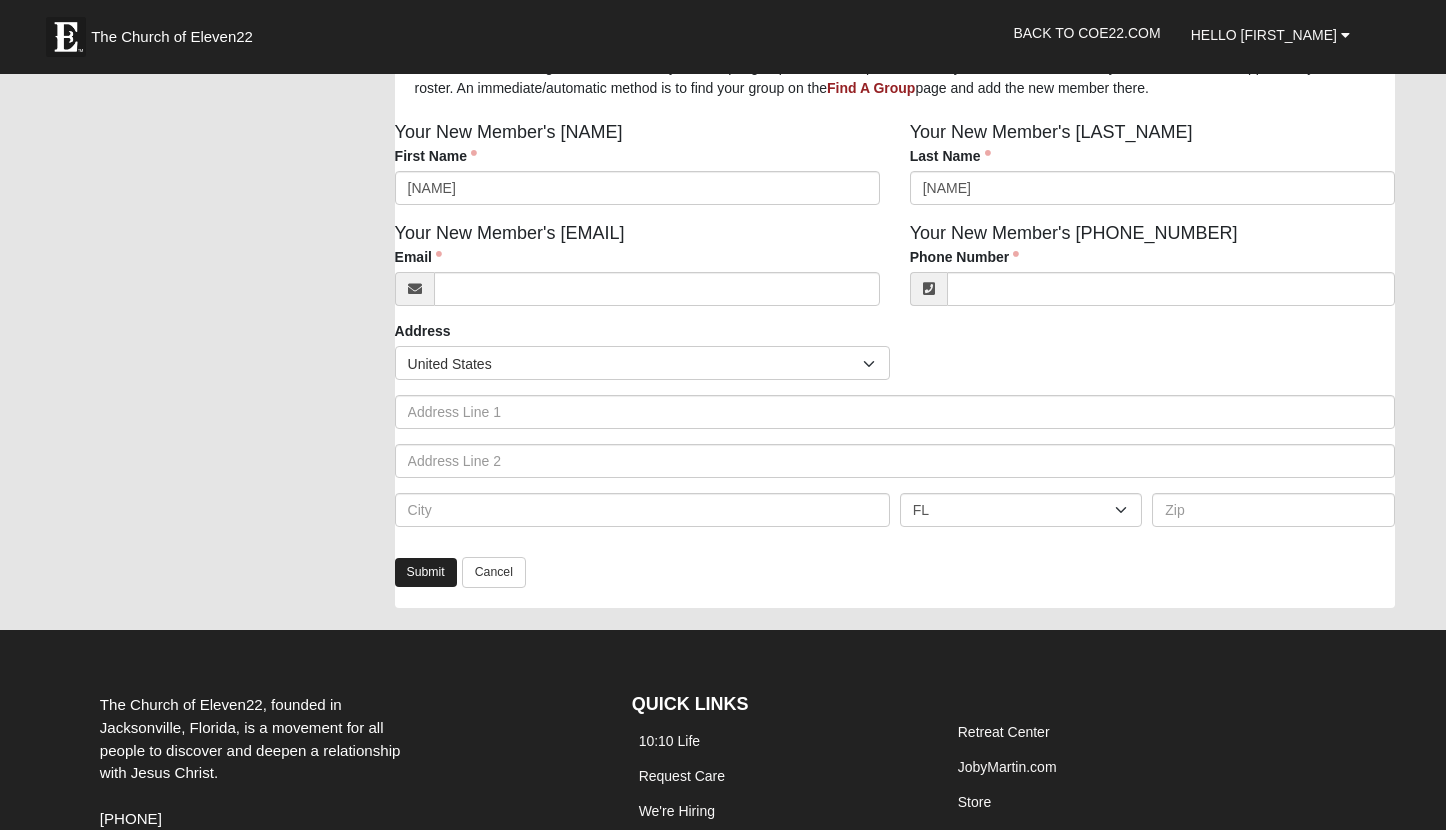 click on "Submit" at bounding box center (426, 572) 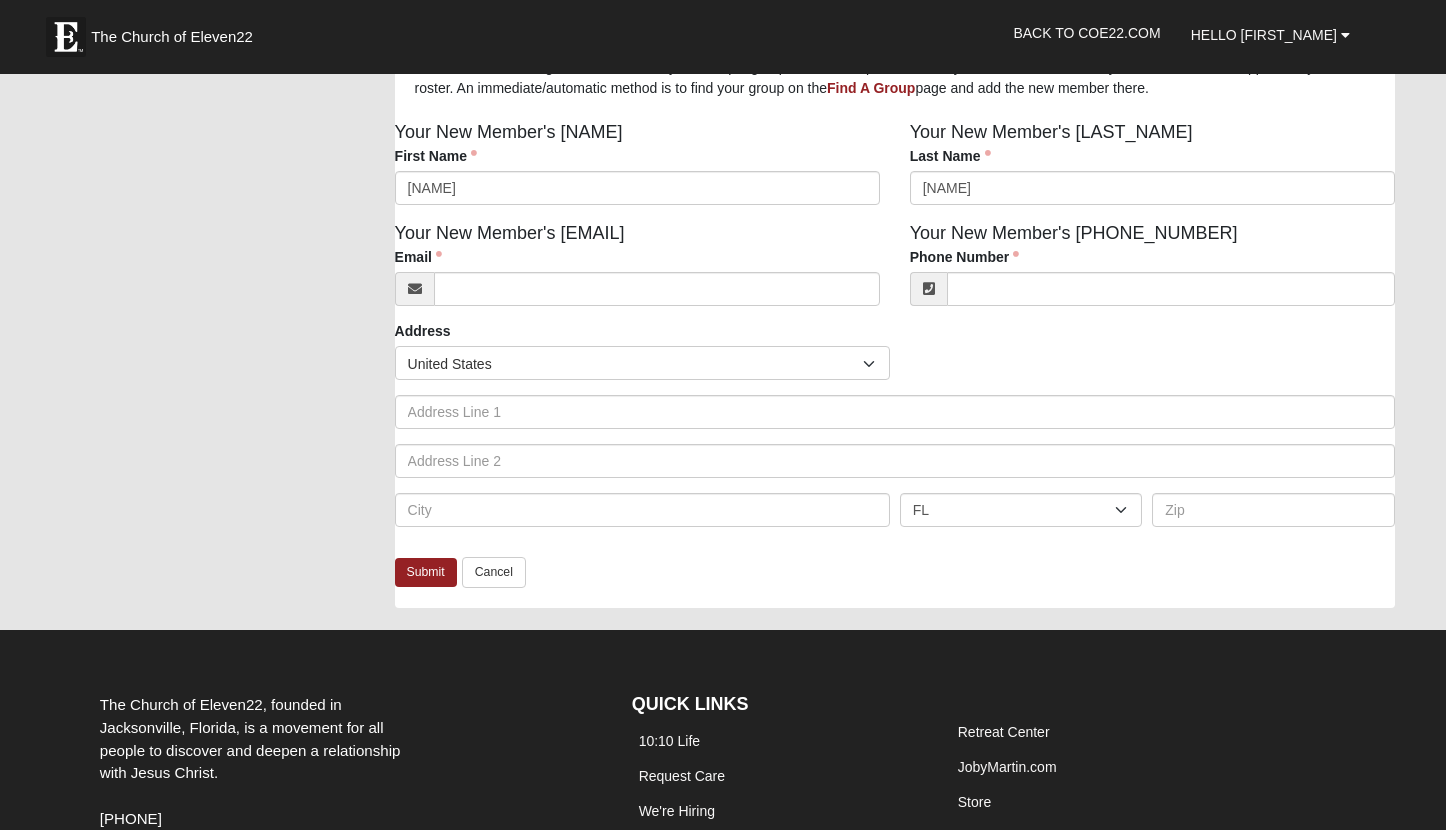 scroll, scrollTop: 0, scrollLeft: 0, axis: both 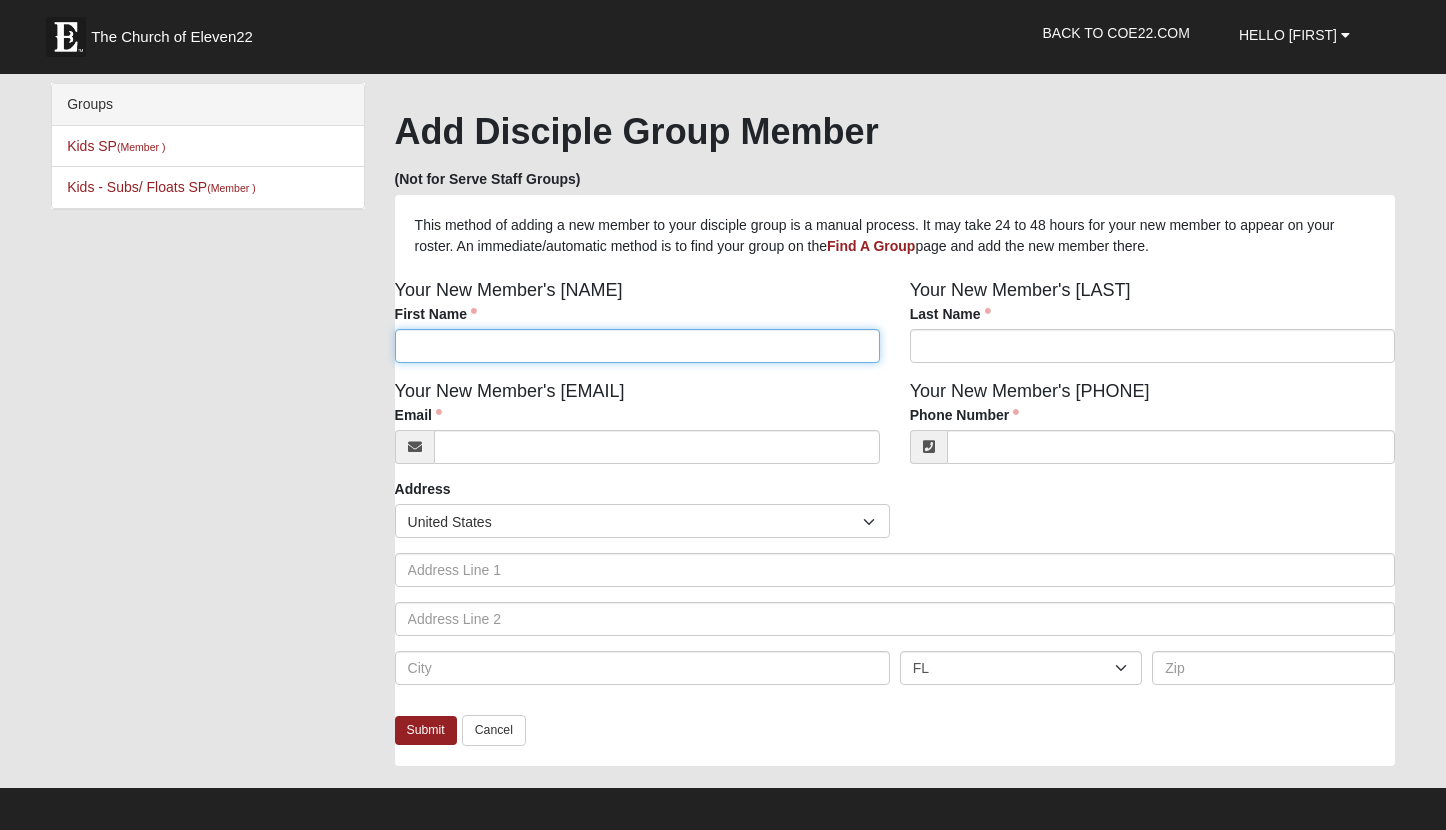 click on "First Name" at bounding box center (637, 346) 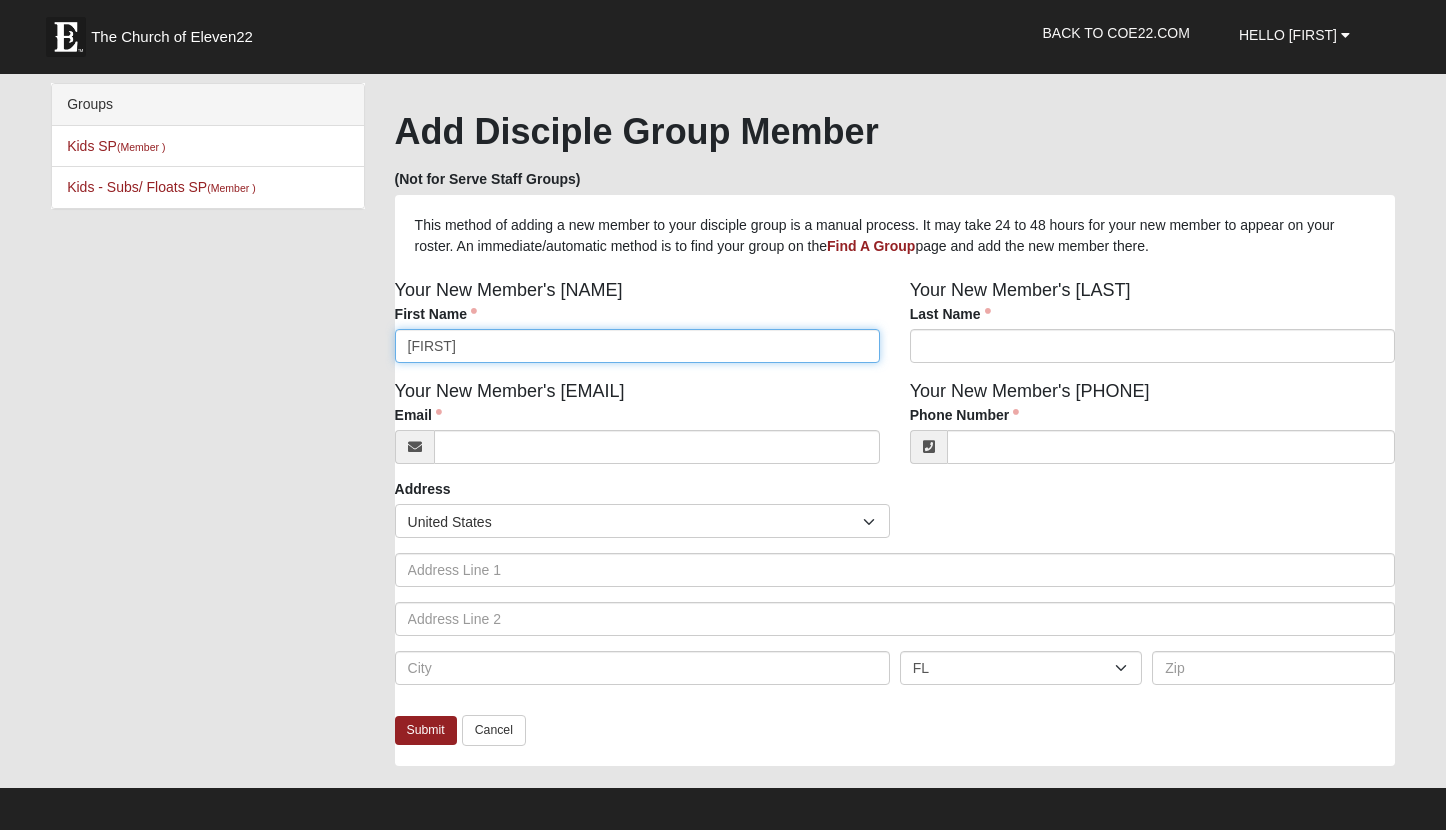 type on "[FIRST]" 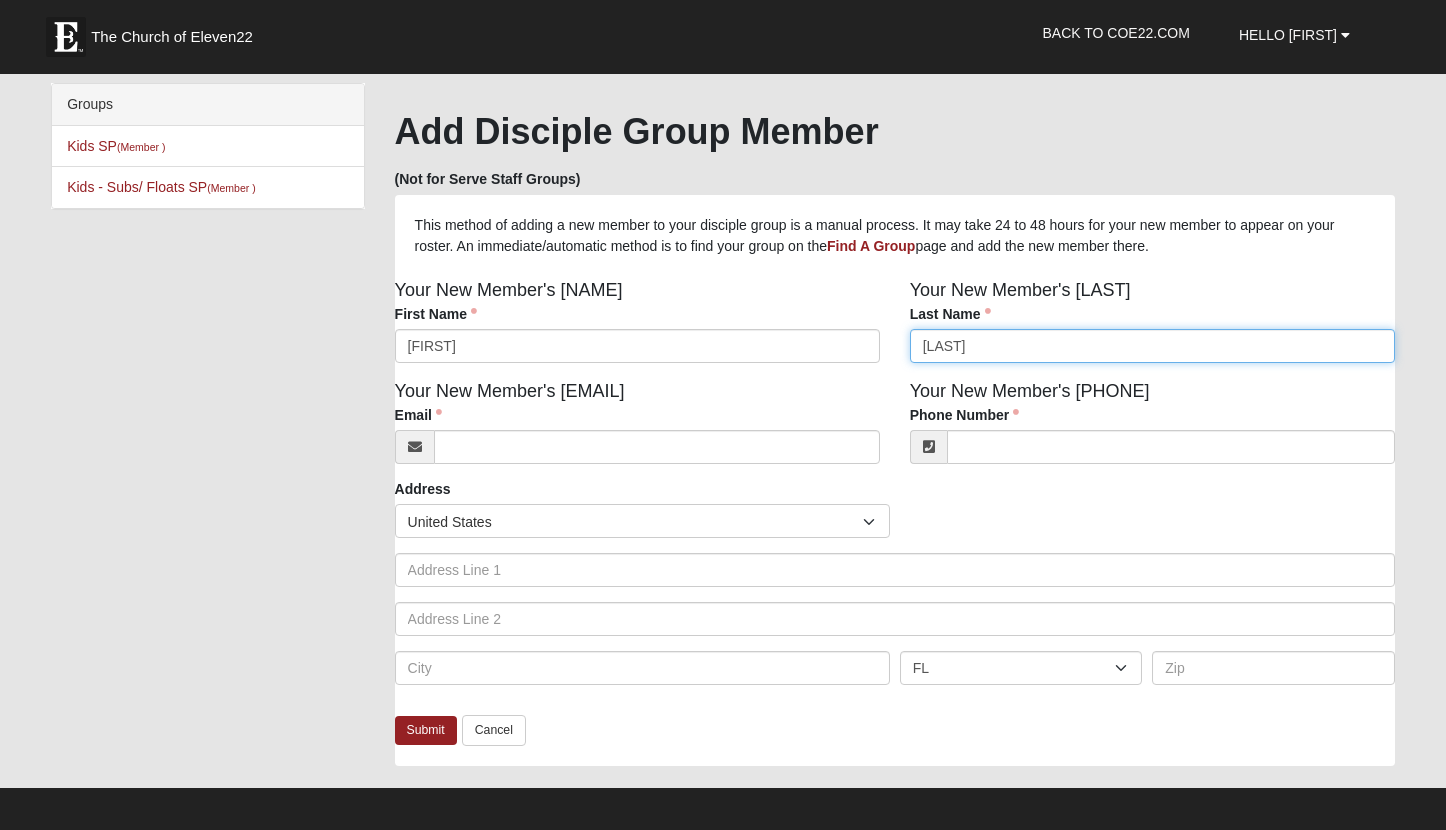 type on "[LAST]" 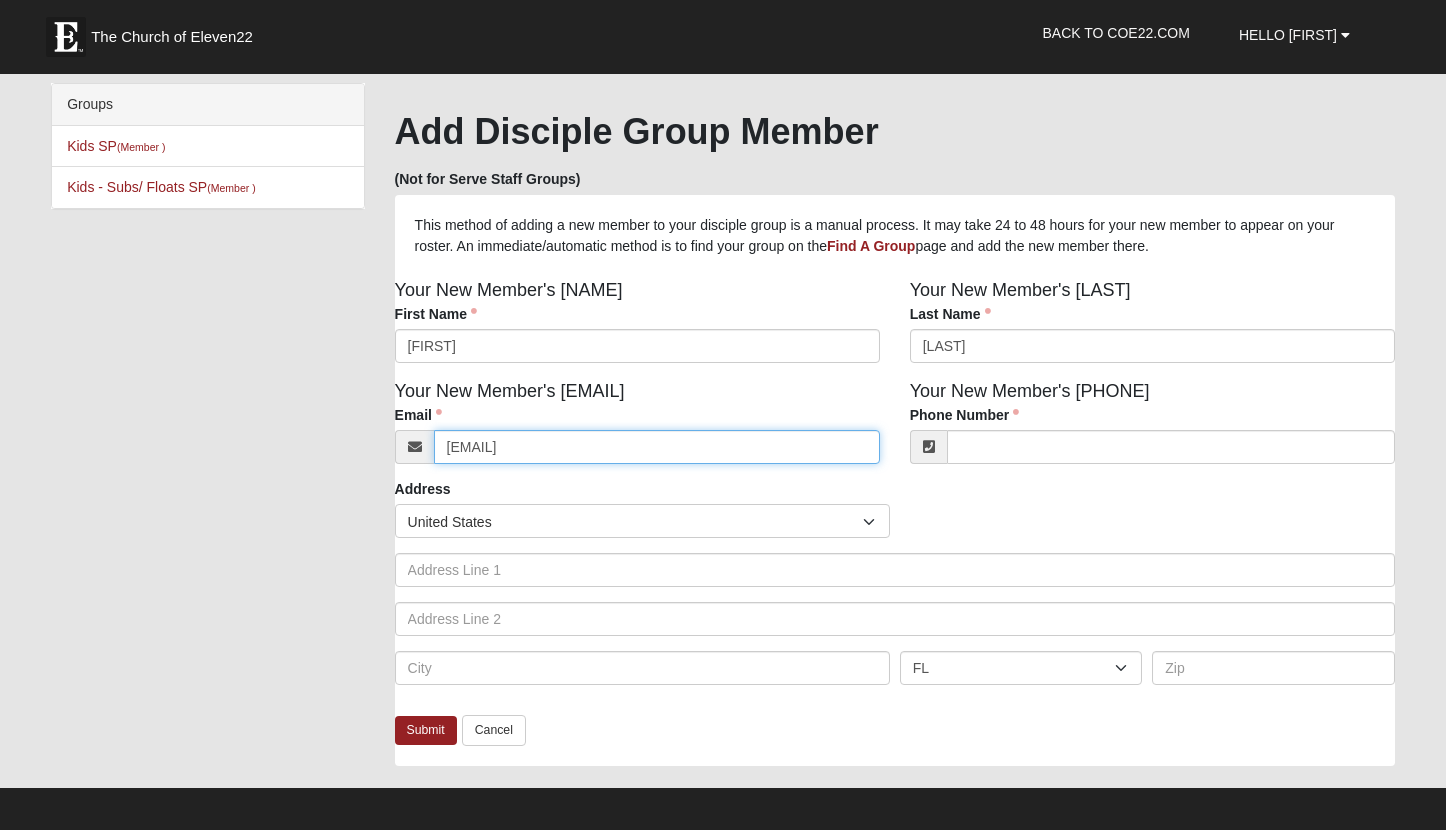 type on "[EMAIL]" 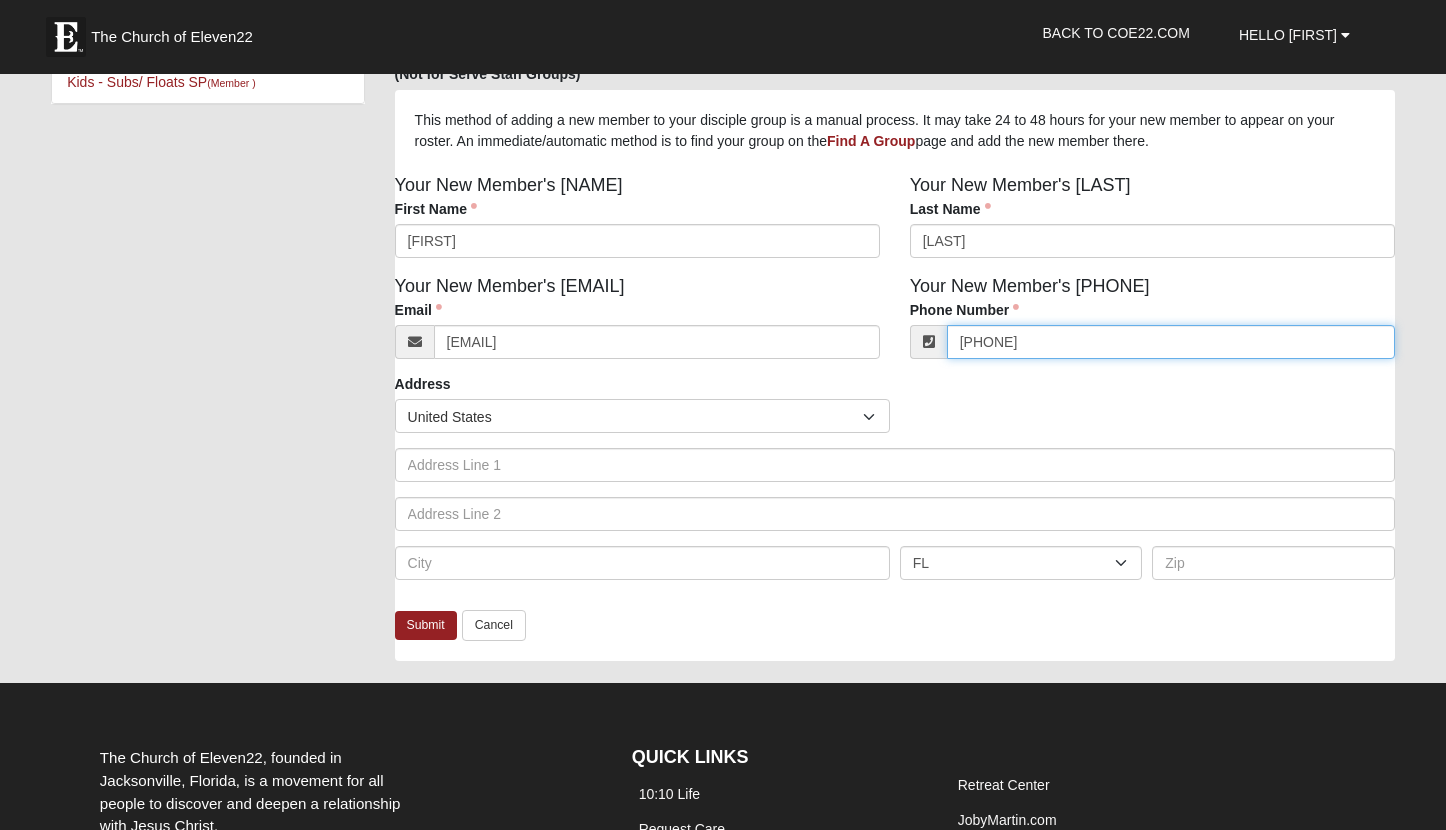 scroll, scrollTop: 118, scrollLeft: 0, axis: vertical 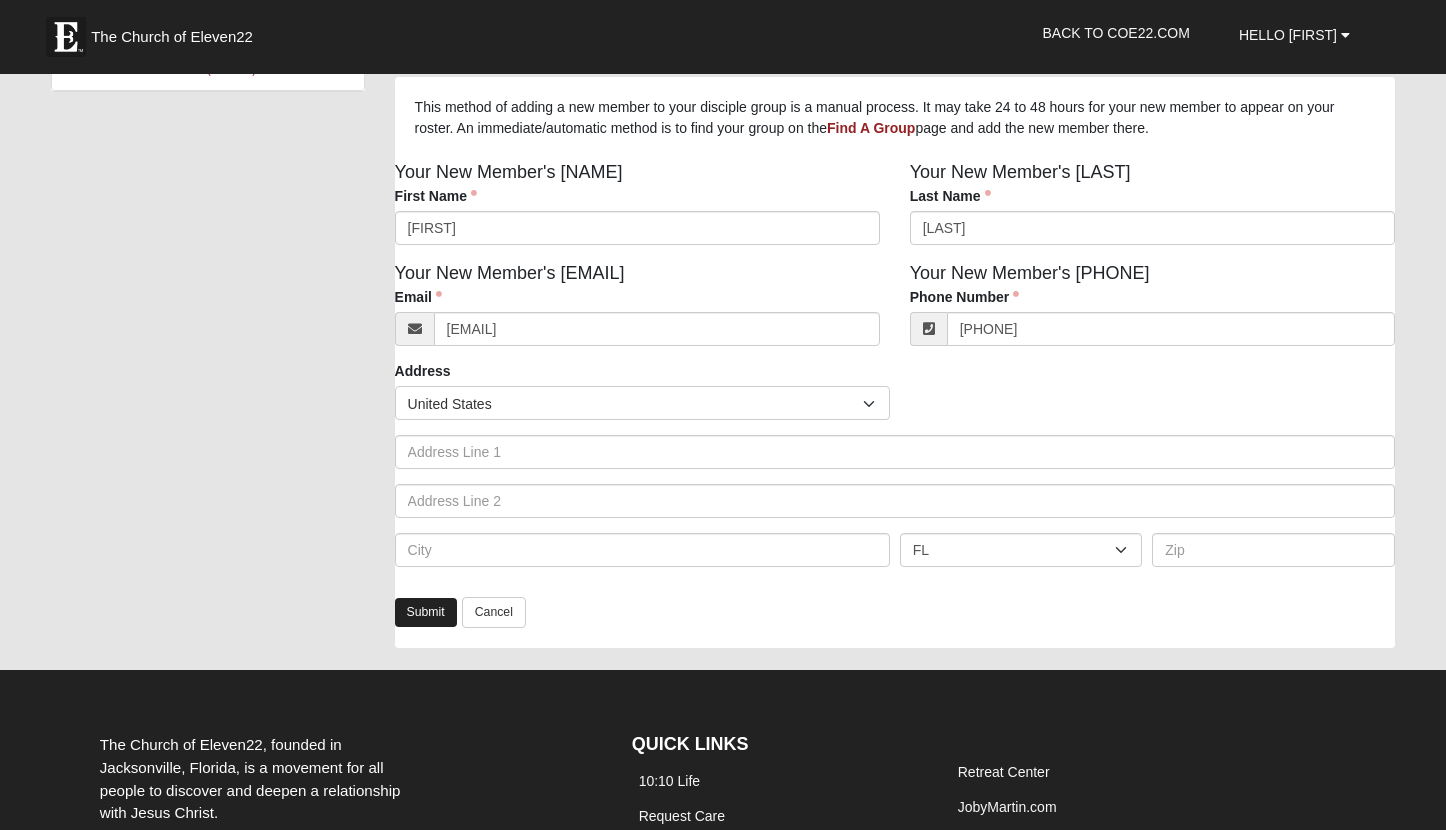 type on "[PHONE]" 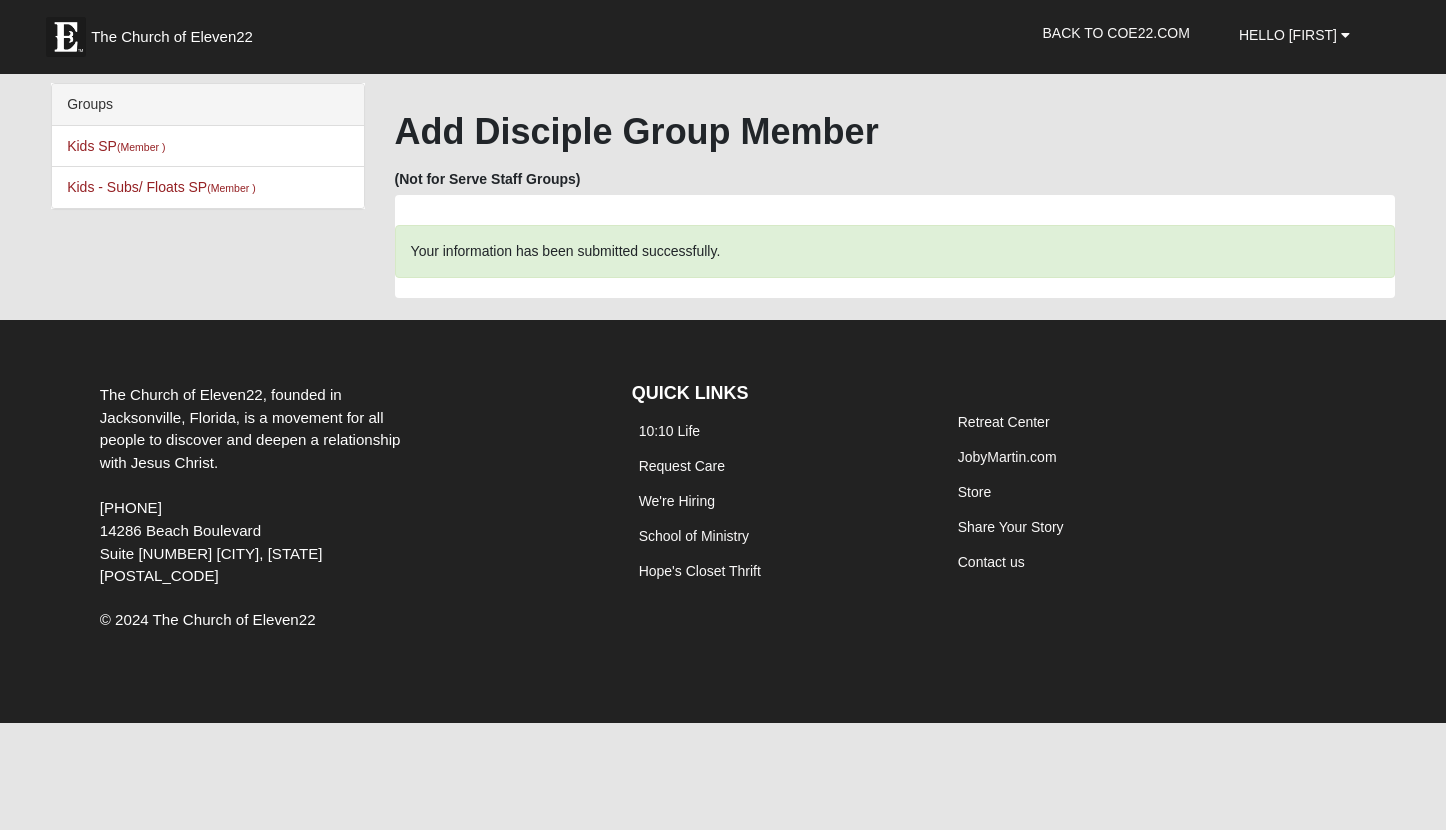 scroll, scrollTop: 0, scrollLeft: 0, axis: both 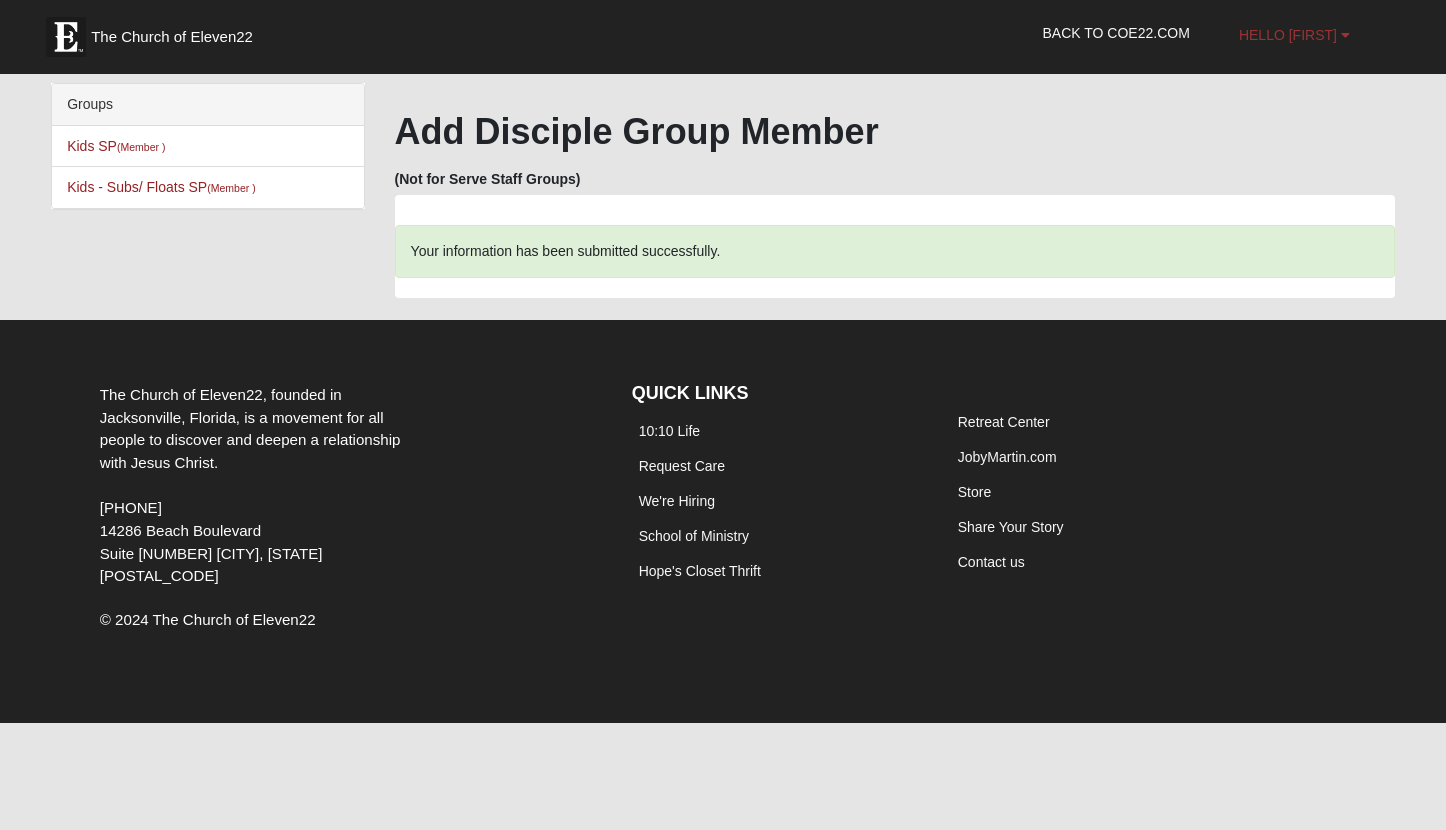 click on "Hello [FIRST]" at bounding box center (1288, 35) 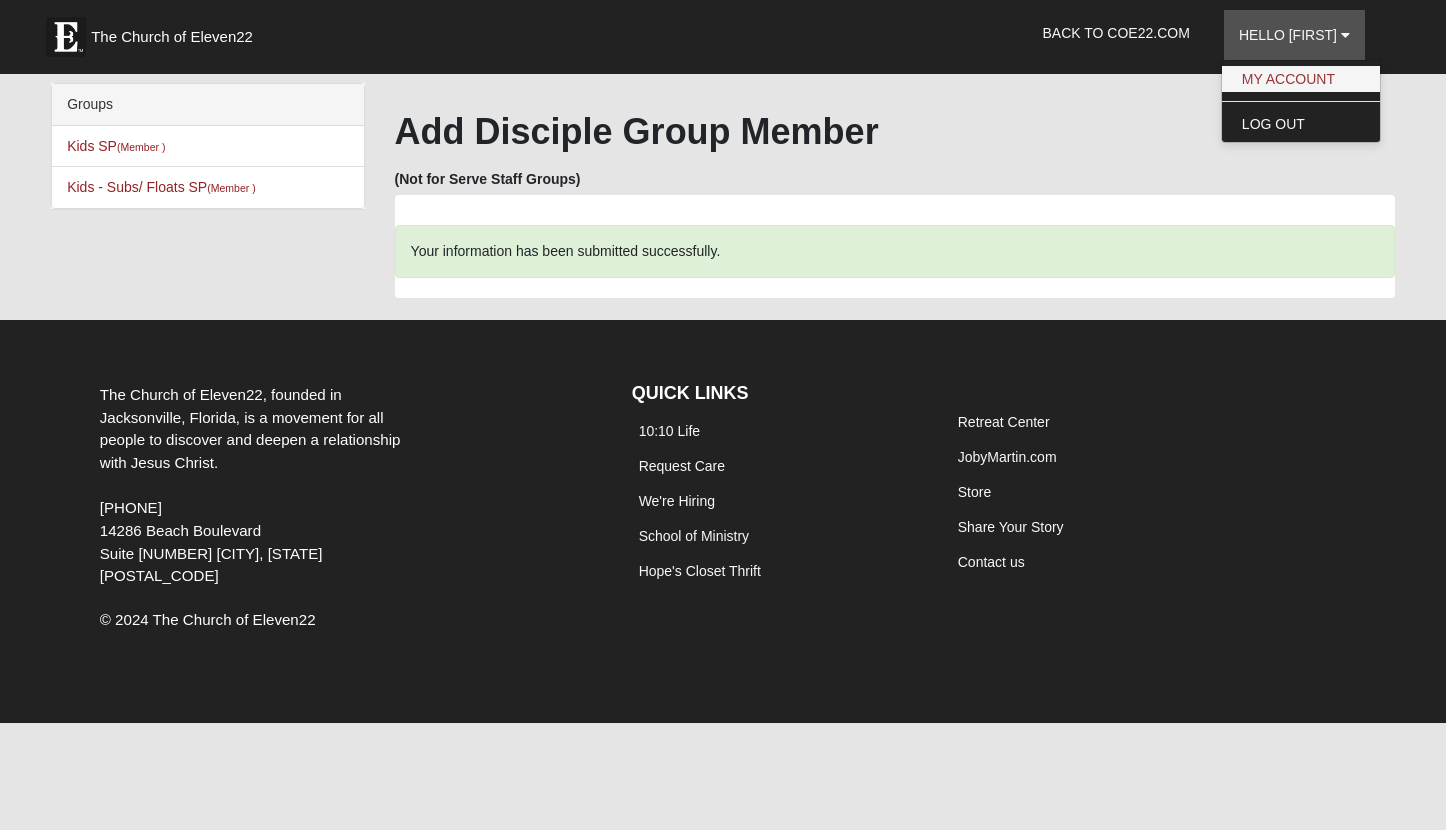 click on "My Account" at bounding box center [1301, 79] 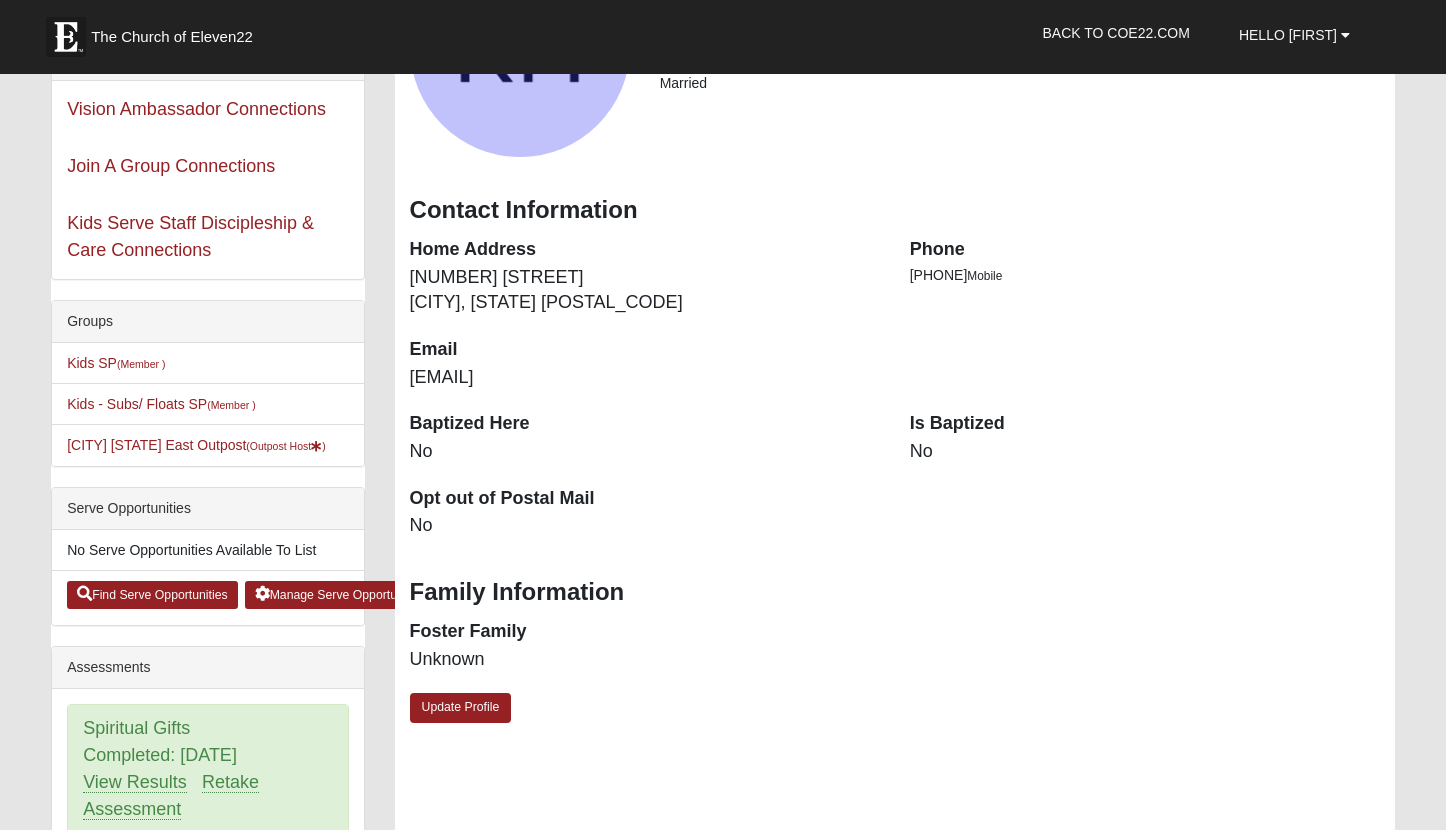 scroll, scrollTop: 249, scrollLeft: 0, axis: vertical 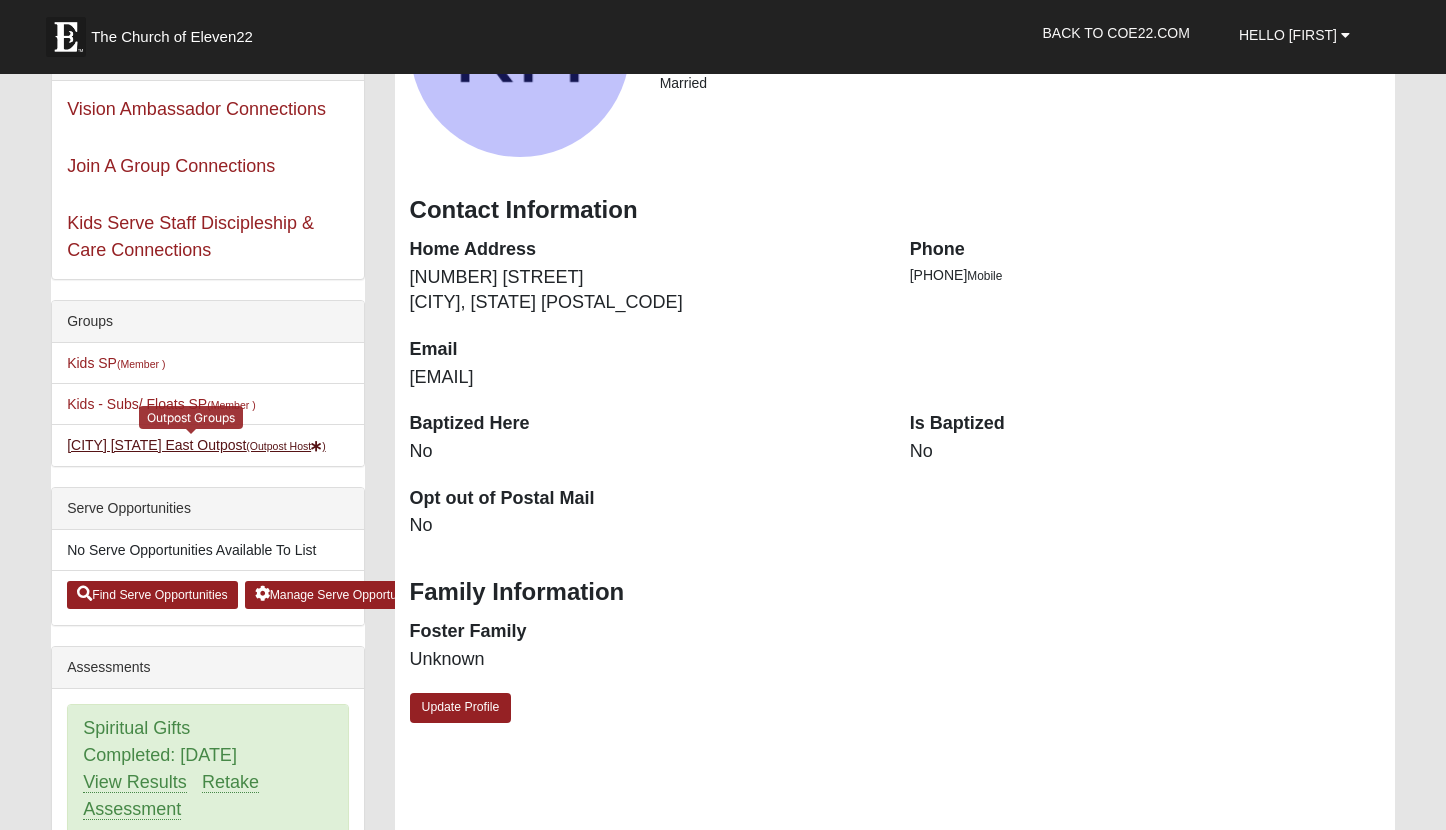 click on "[CITY] [STATE] East Outpost  (Outpost Host
)" at bounding box center [196, 445] 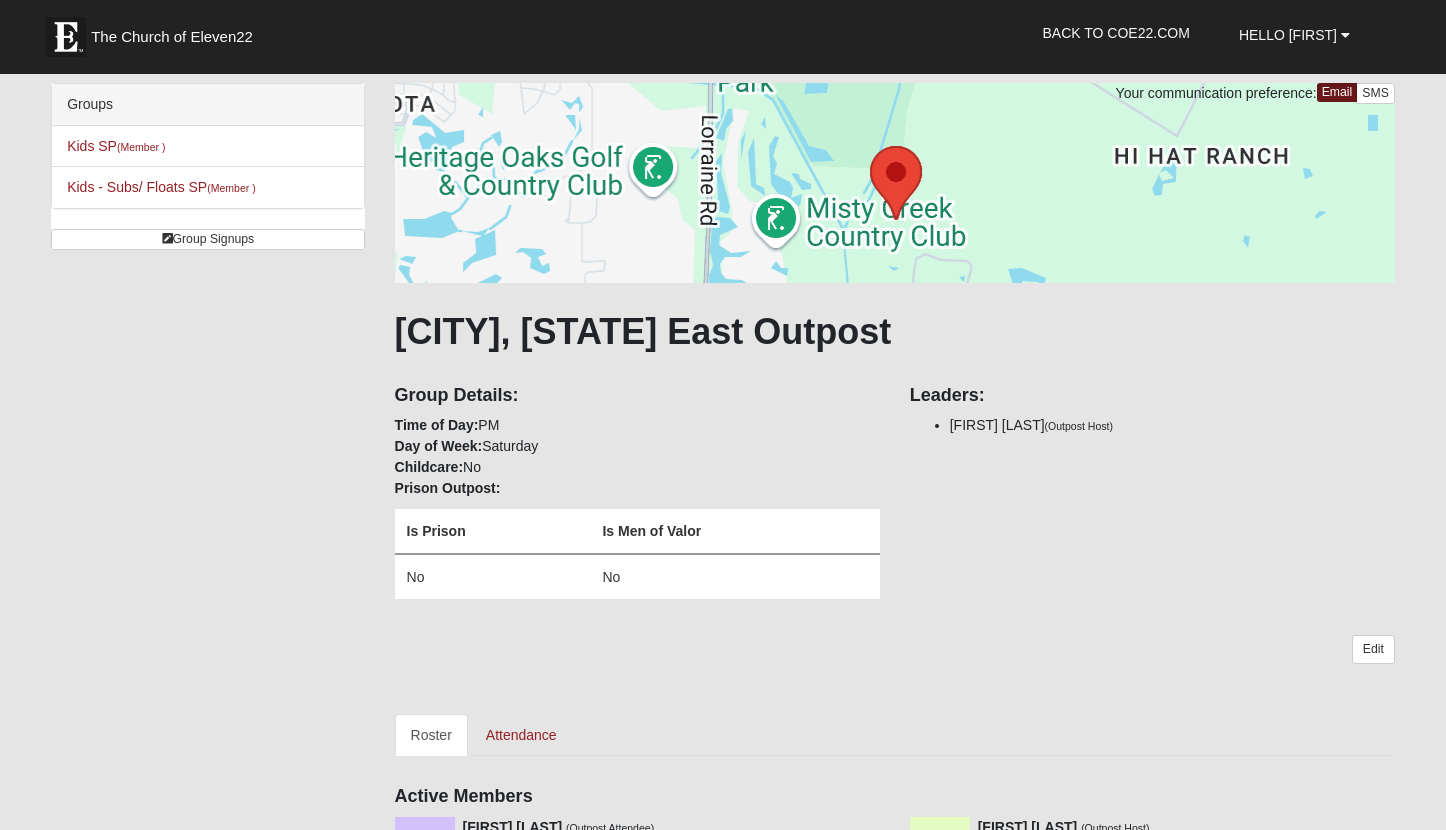 scroll, scrollTop: 0, scrollLeft: 0, axis: both 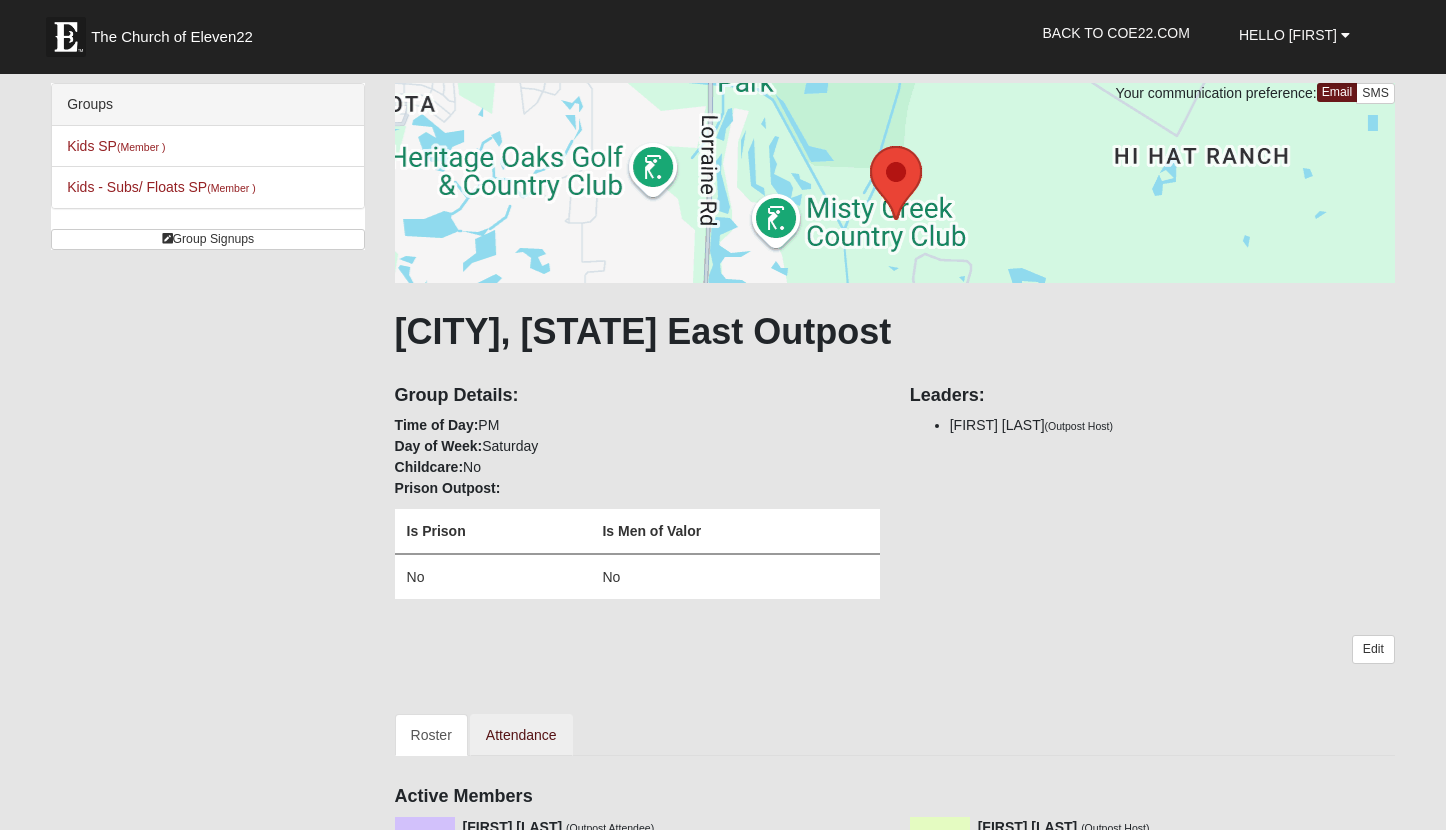 click on "Attendance" at bounding box center [521, 735] 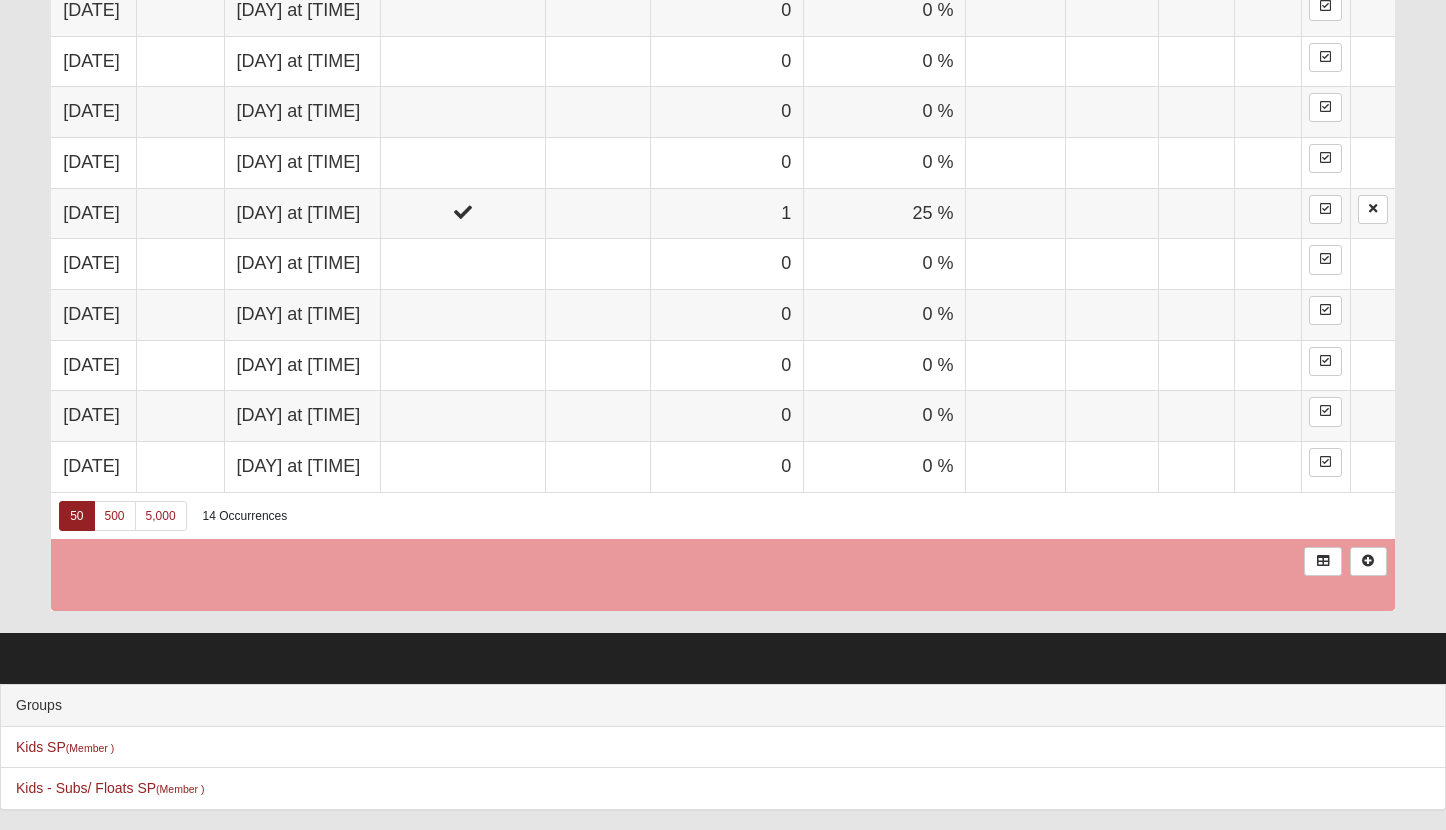 scroll, scrollTop: 1723, scrollLeft: 0, axis: vertical 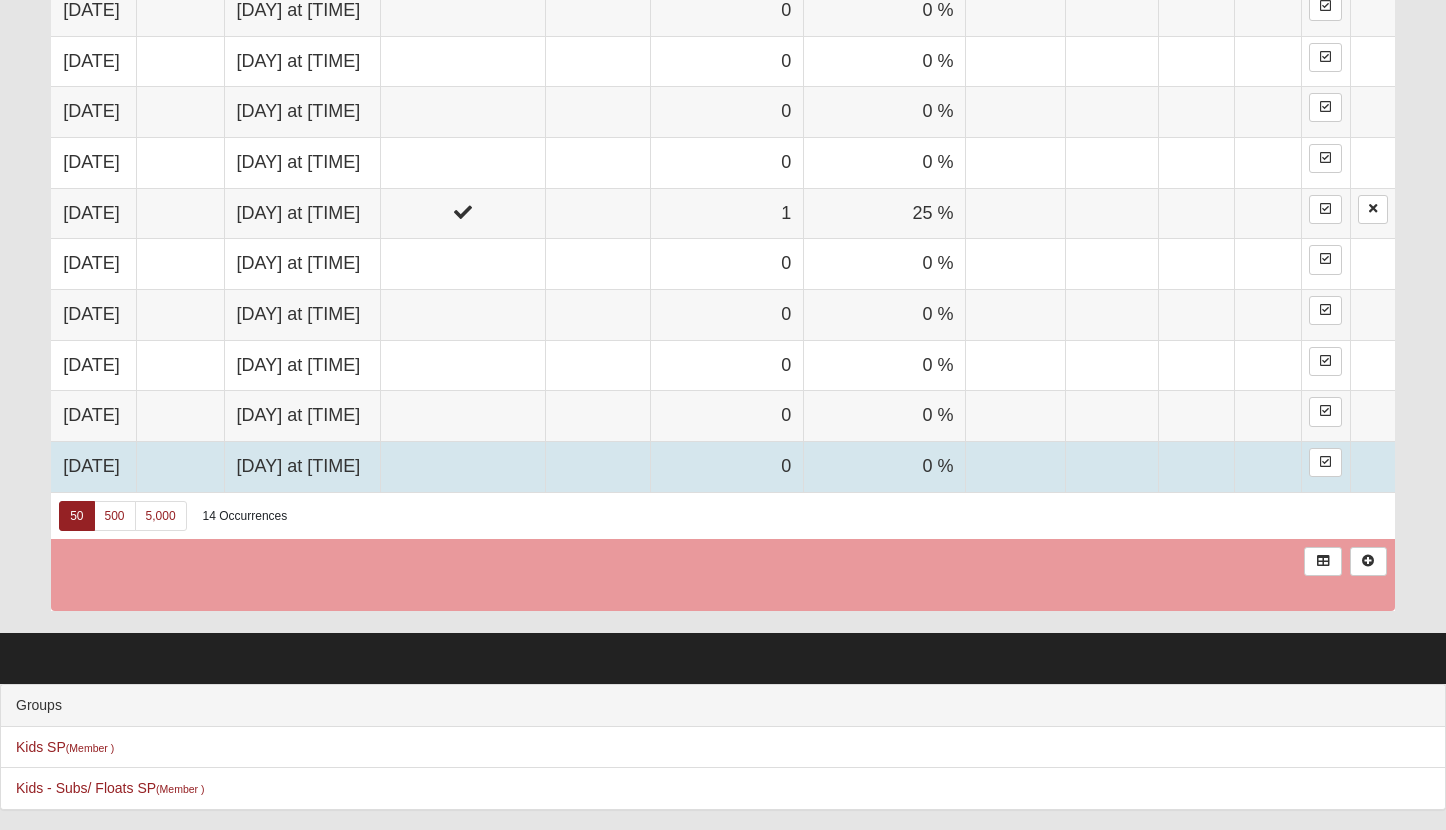 click on "5/3/2025" at bounding box center [93, 467] 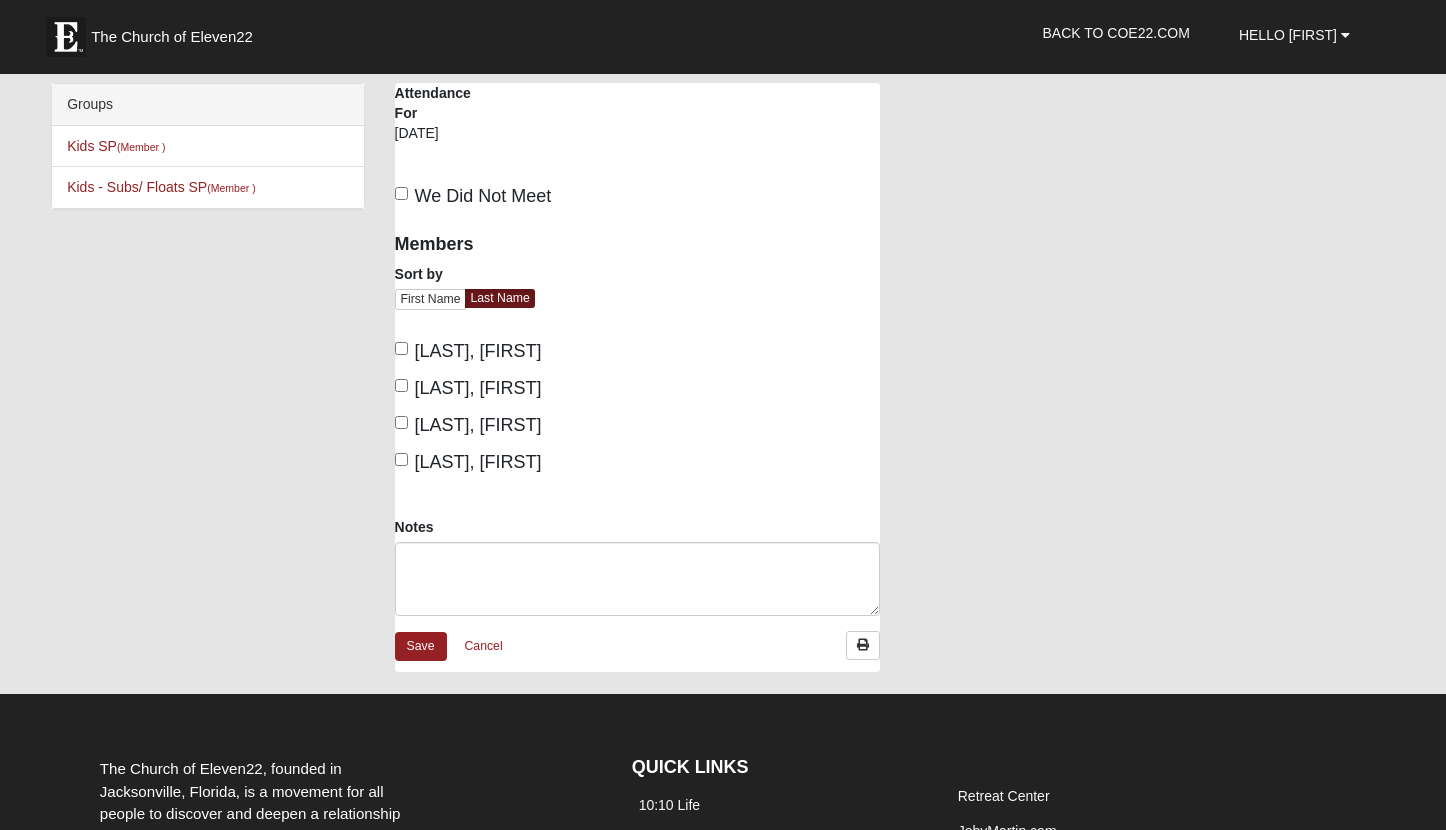 scroll, scrollTop: 0, scrollLeft: 0, axis: both 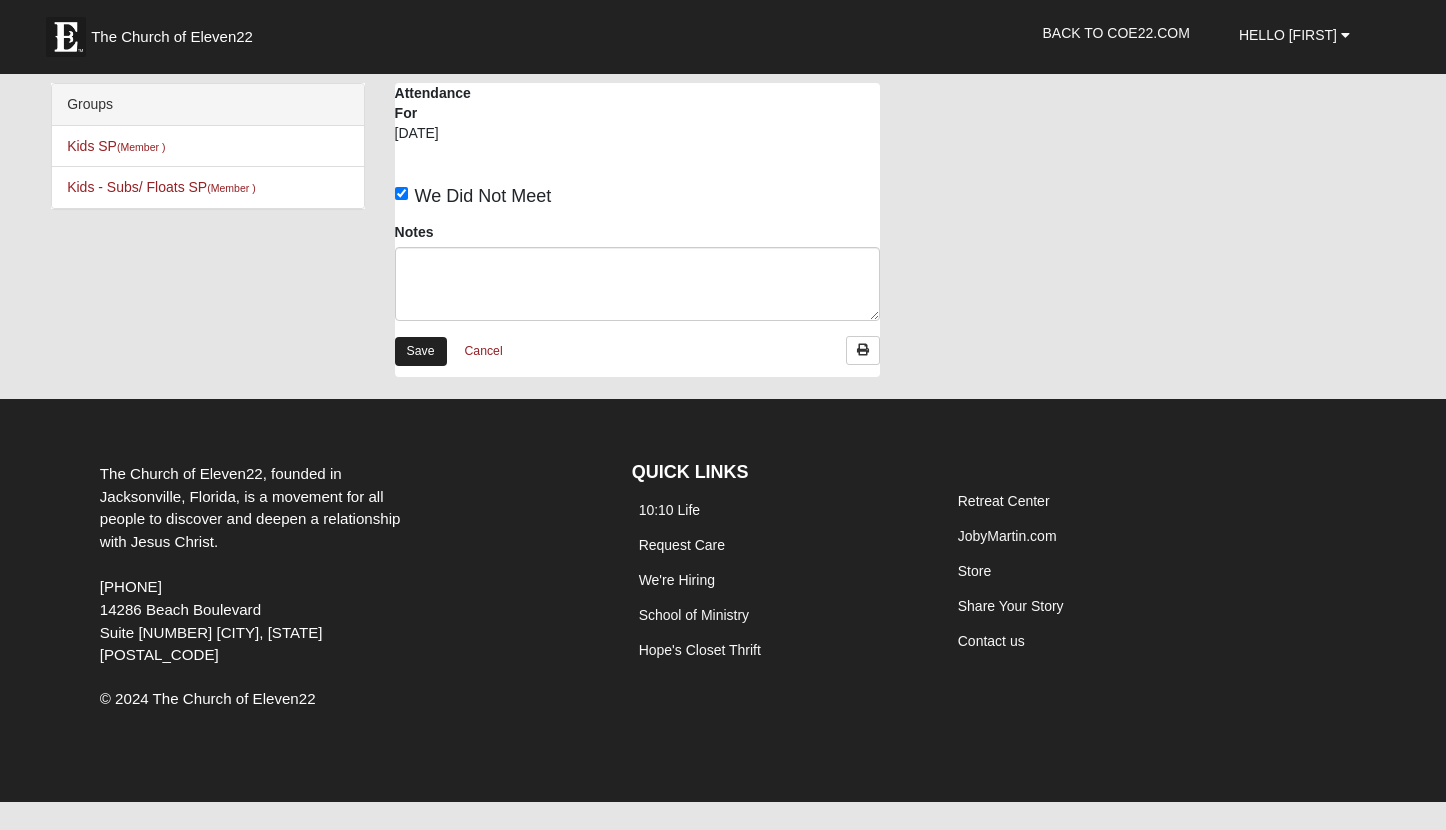 click on "Save" at bounding box center [421, 351] 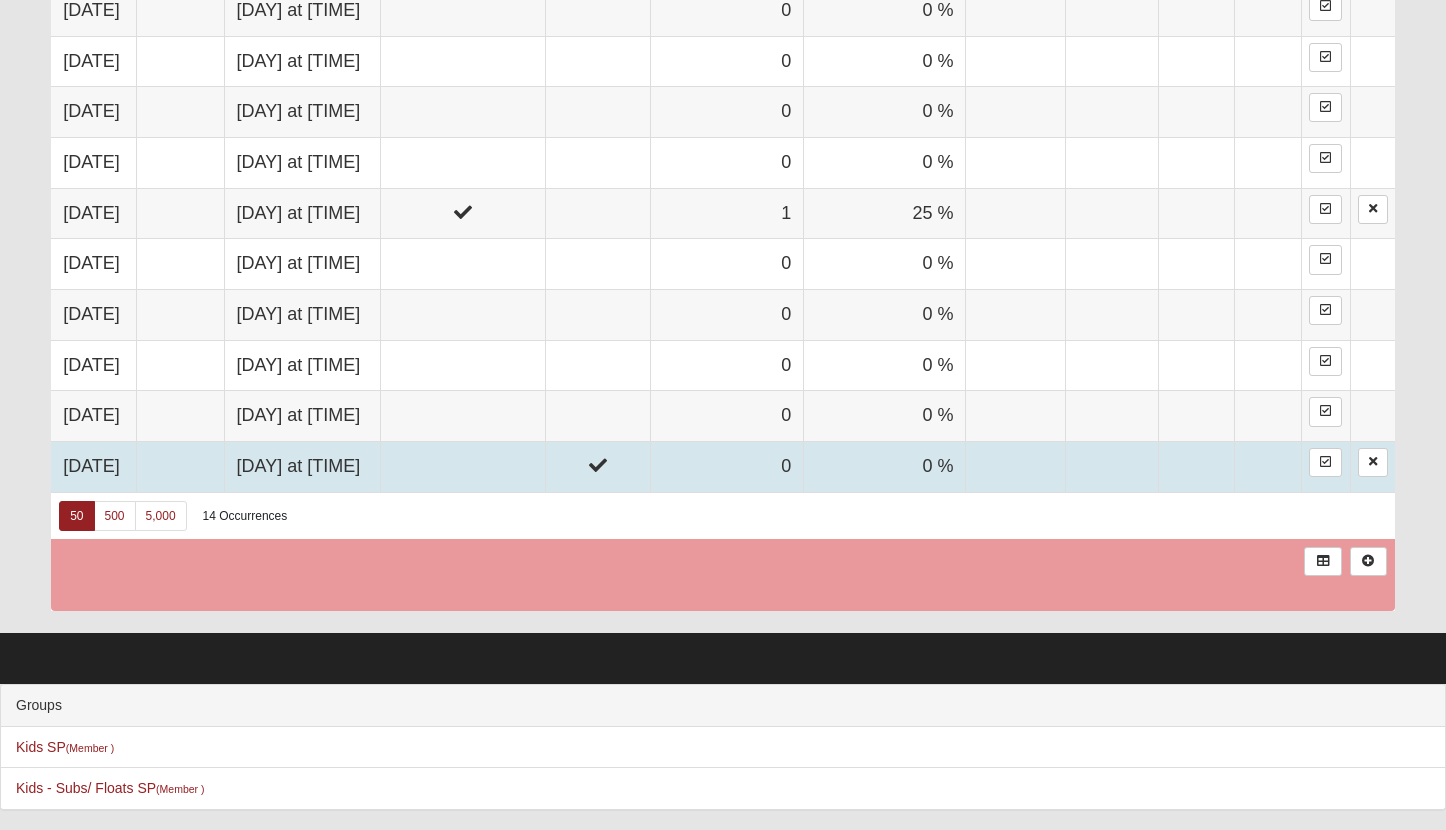 scroll, scrollTop: 1727, scrollLeft: 0, axis: vertical 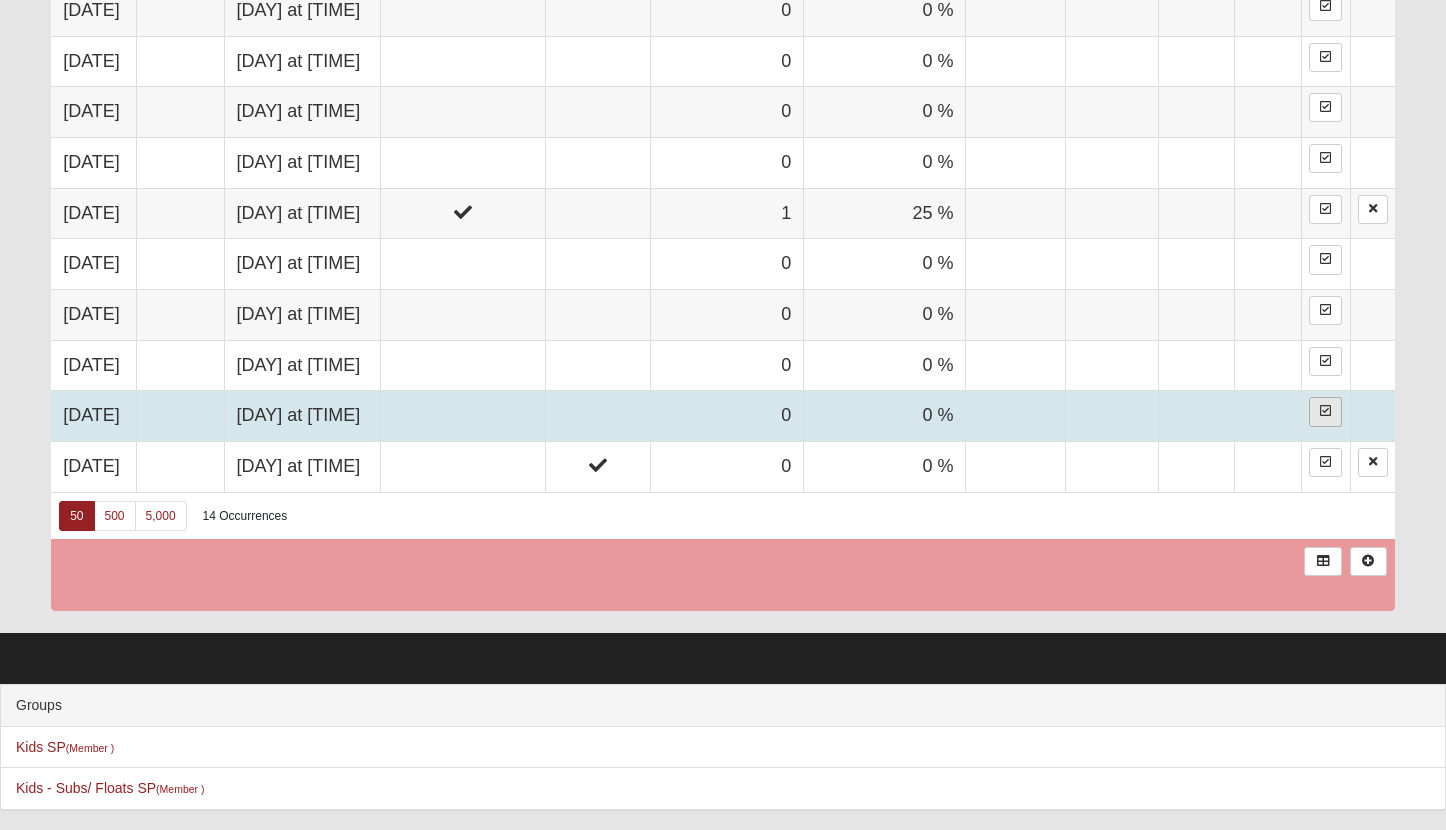 click at bounding box center [1325, 411] 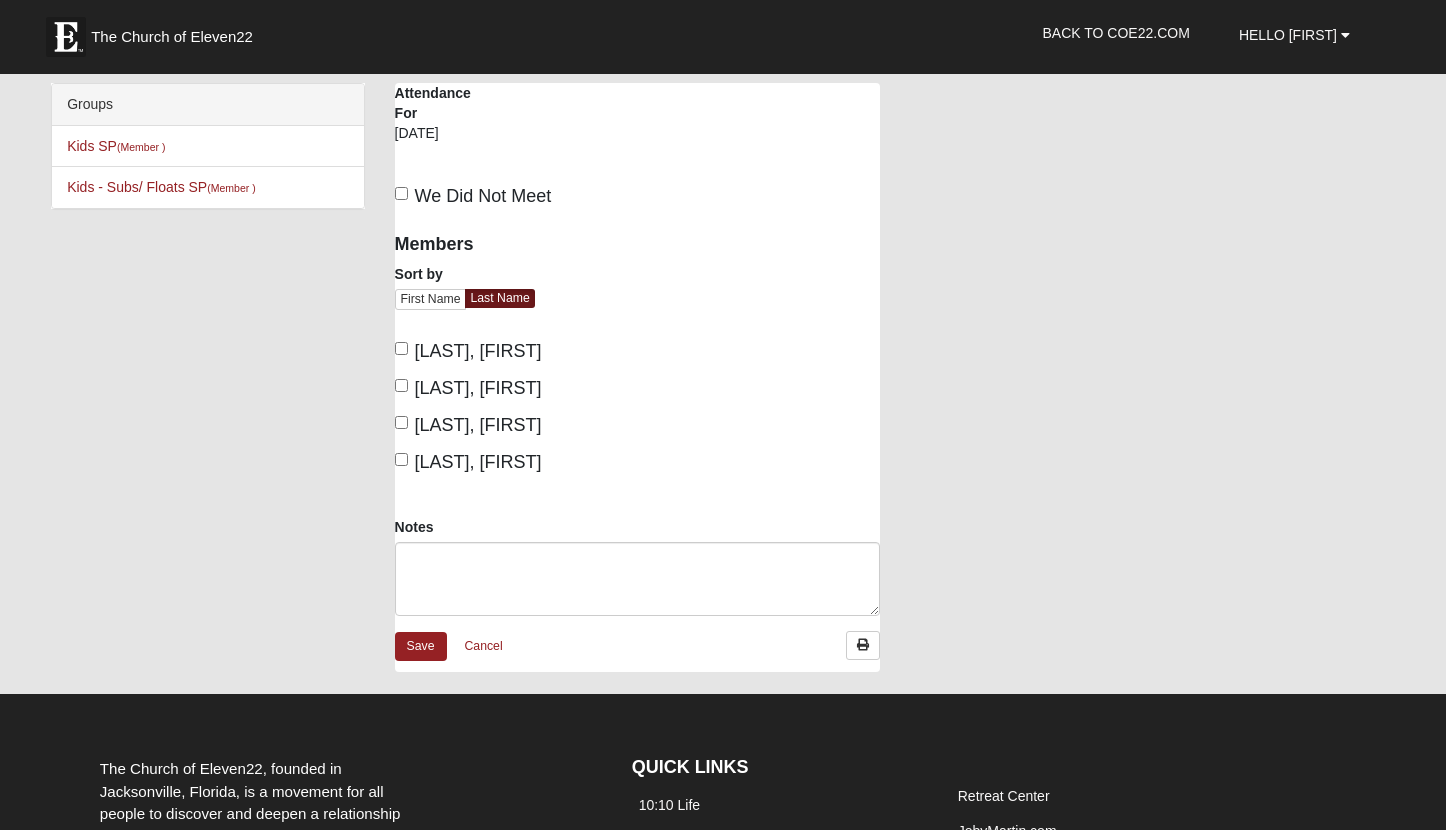 scroll, scrollTop: 0, scrollLeft: 0, axis: both 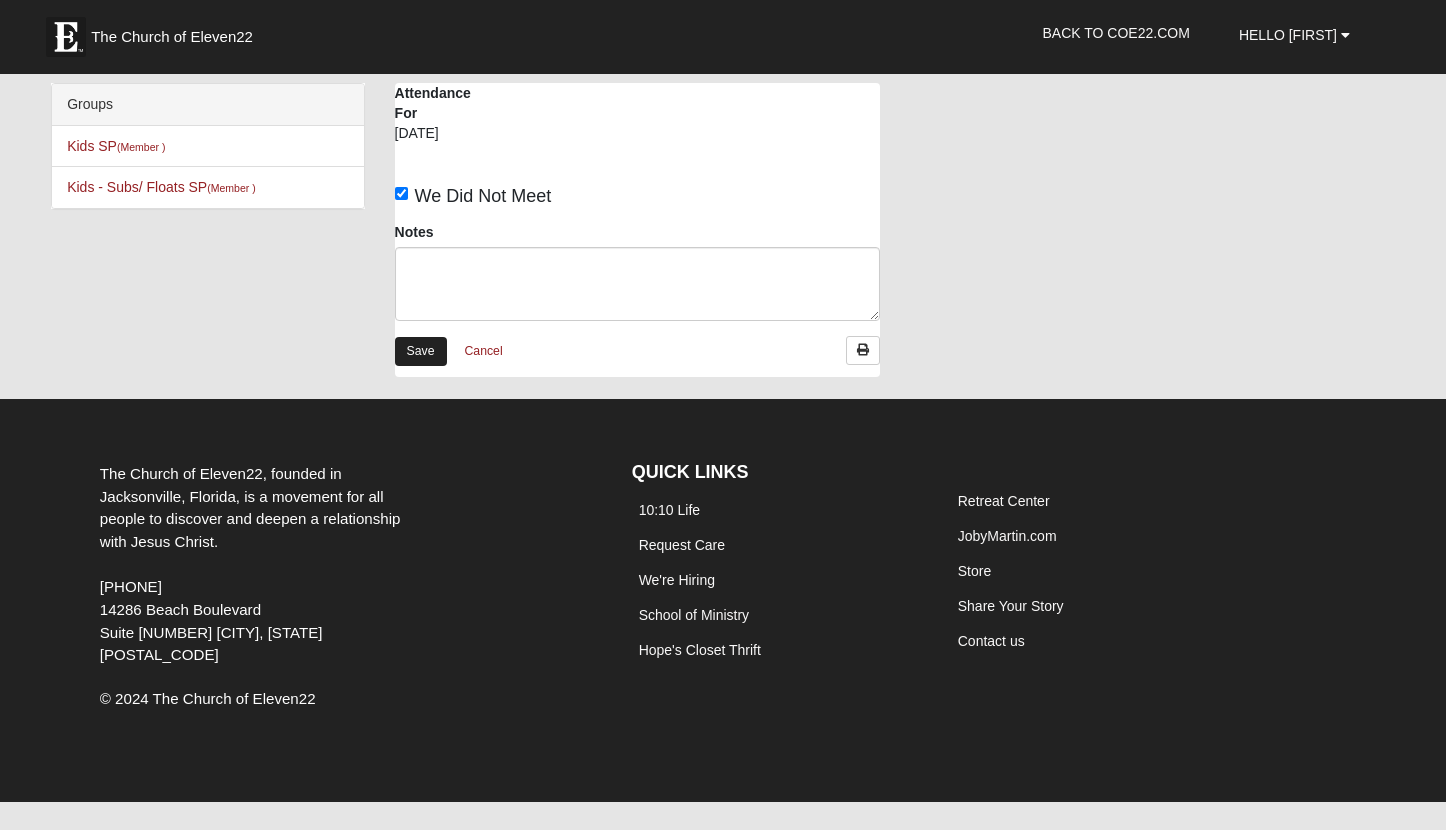 click on "Save" at bounding box center [421, 351] 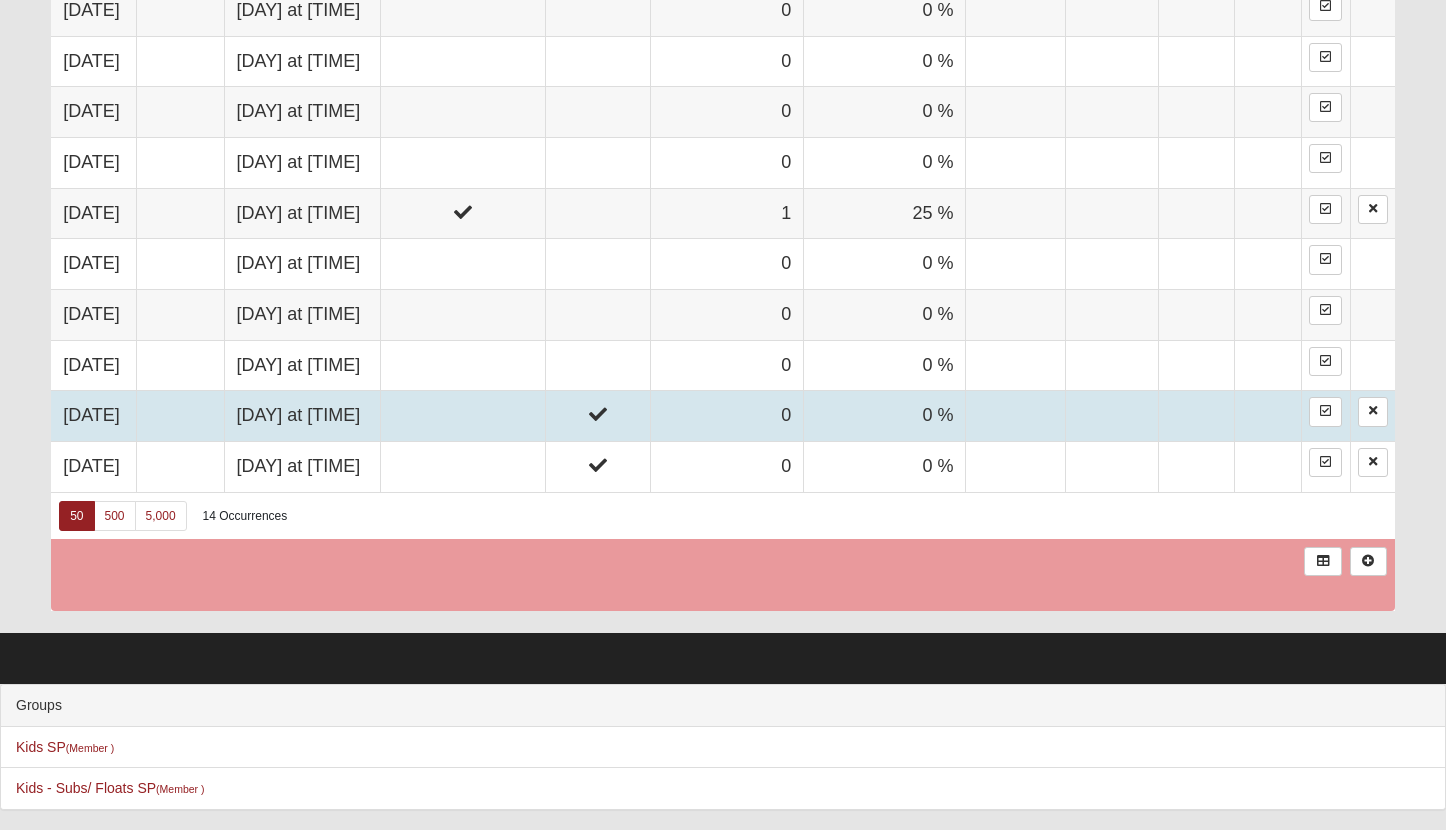 scroll, scrollTop: 1462, scrollLeft: 0, axis: vertical 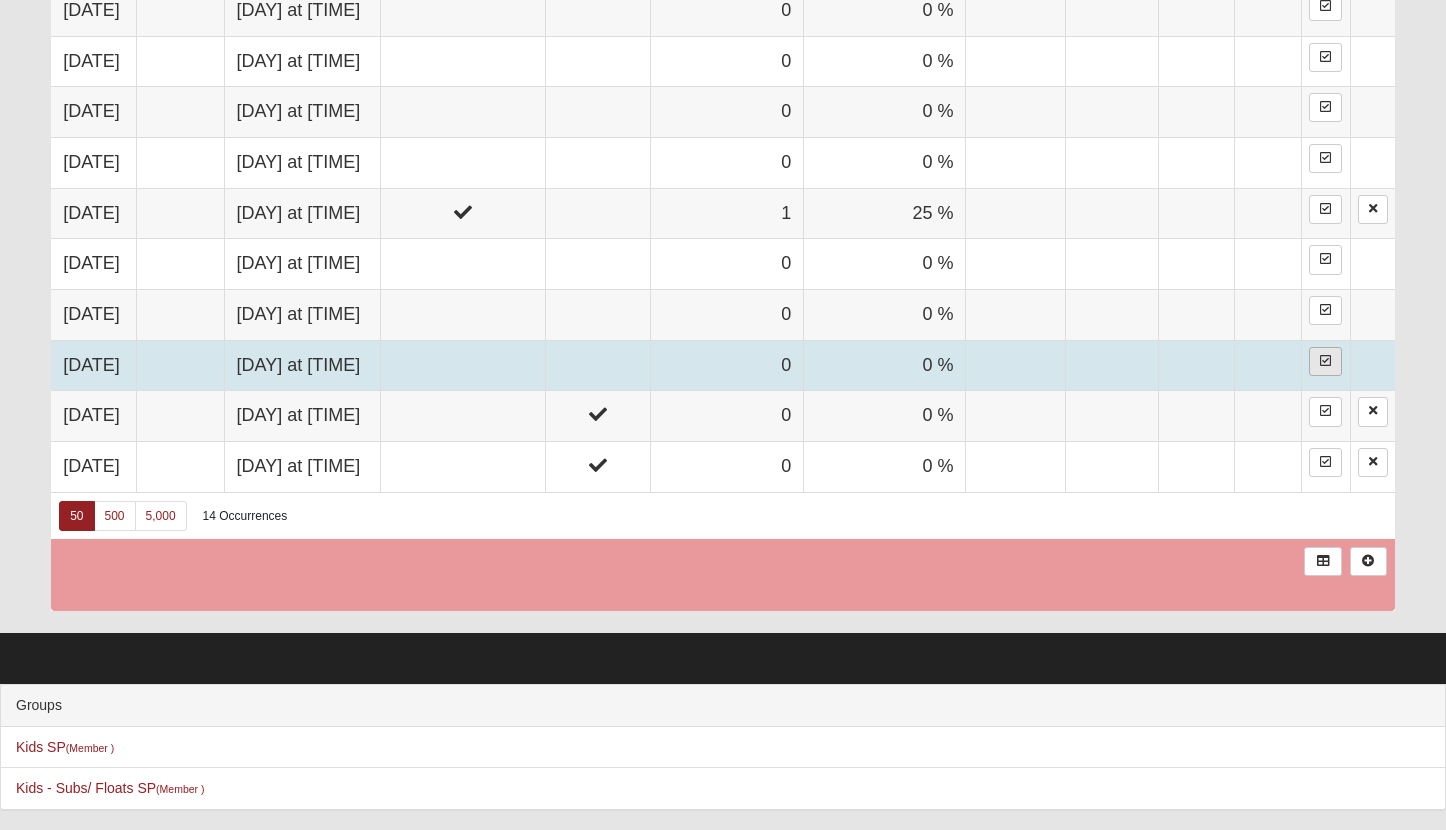 click at bounding box center [1325, 361] 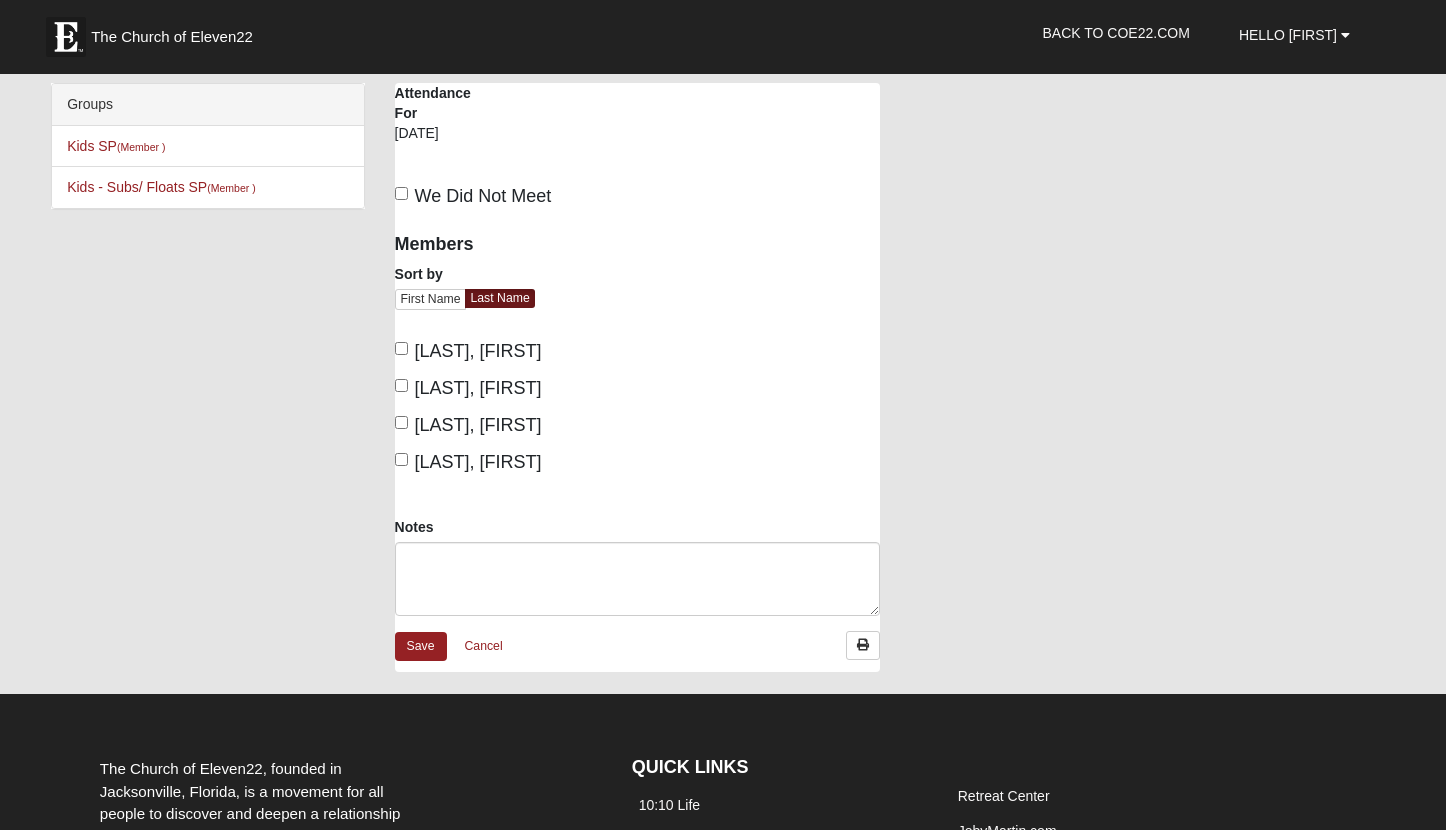 scroll, scrollTop: 0, scrollLeft: 0, axis: both 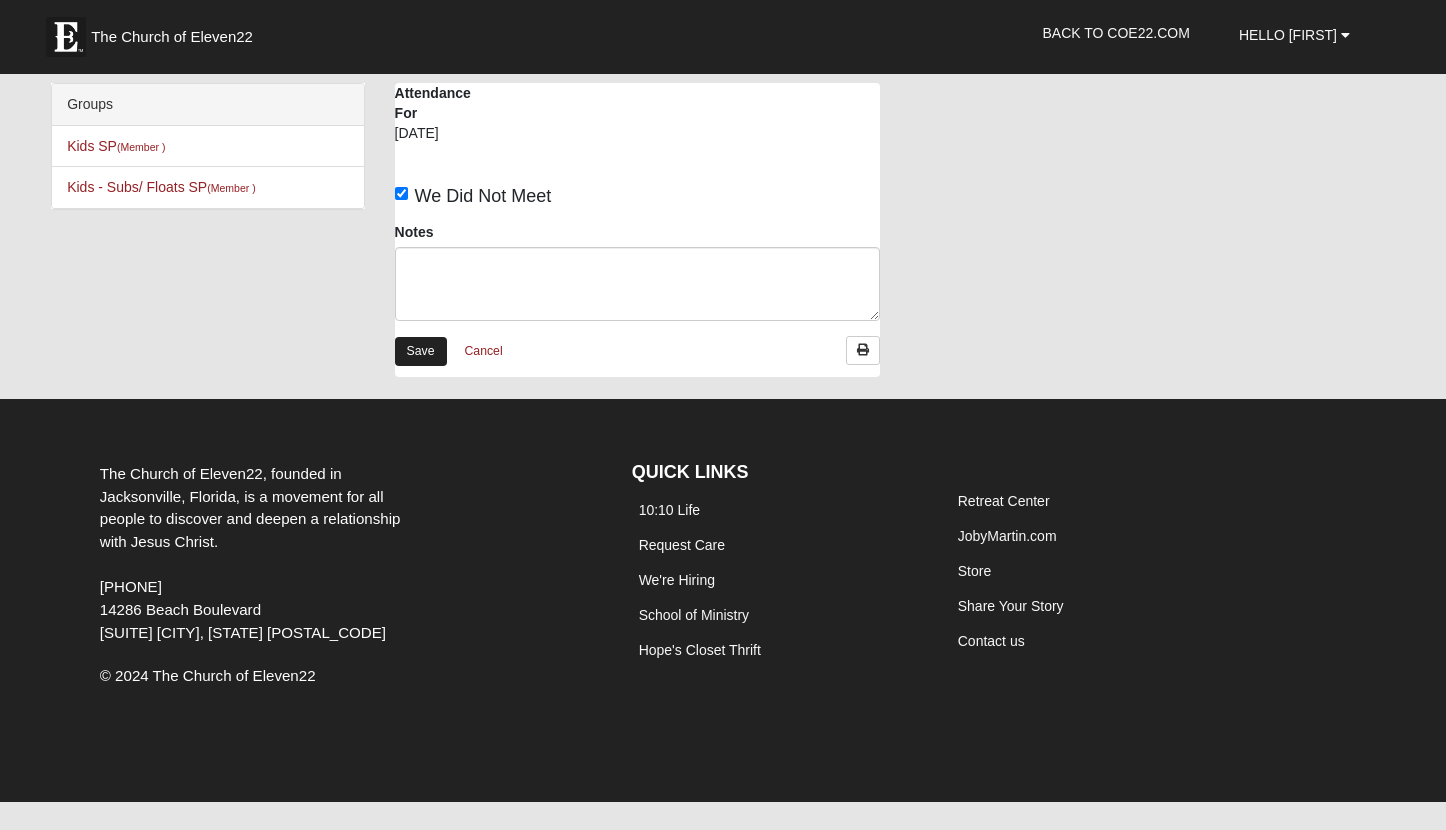 click on "Save" at bounding box center (421, 351) 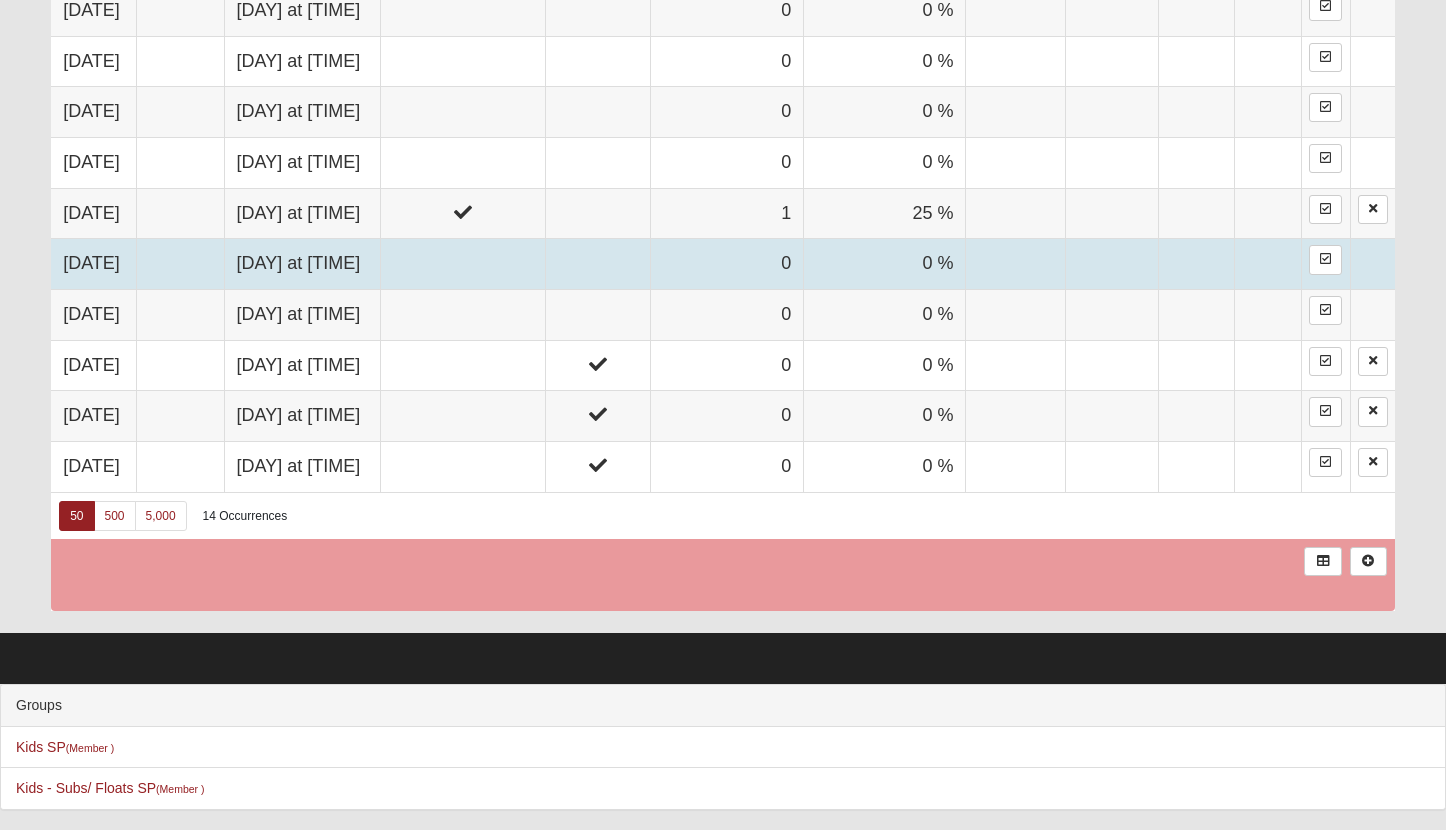 scroll, scrollTop: 1543, scrollLeft: 0, axis: vertical 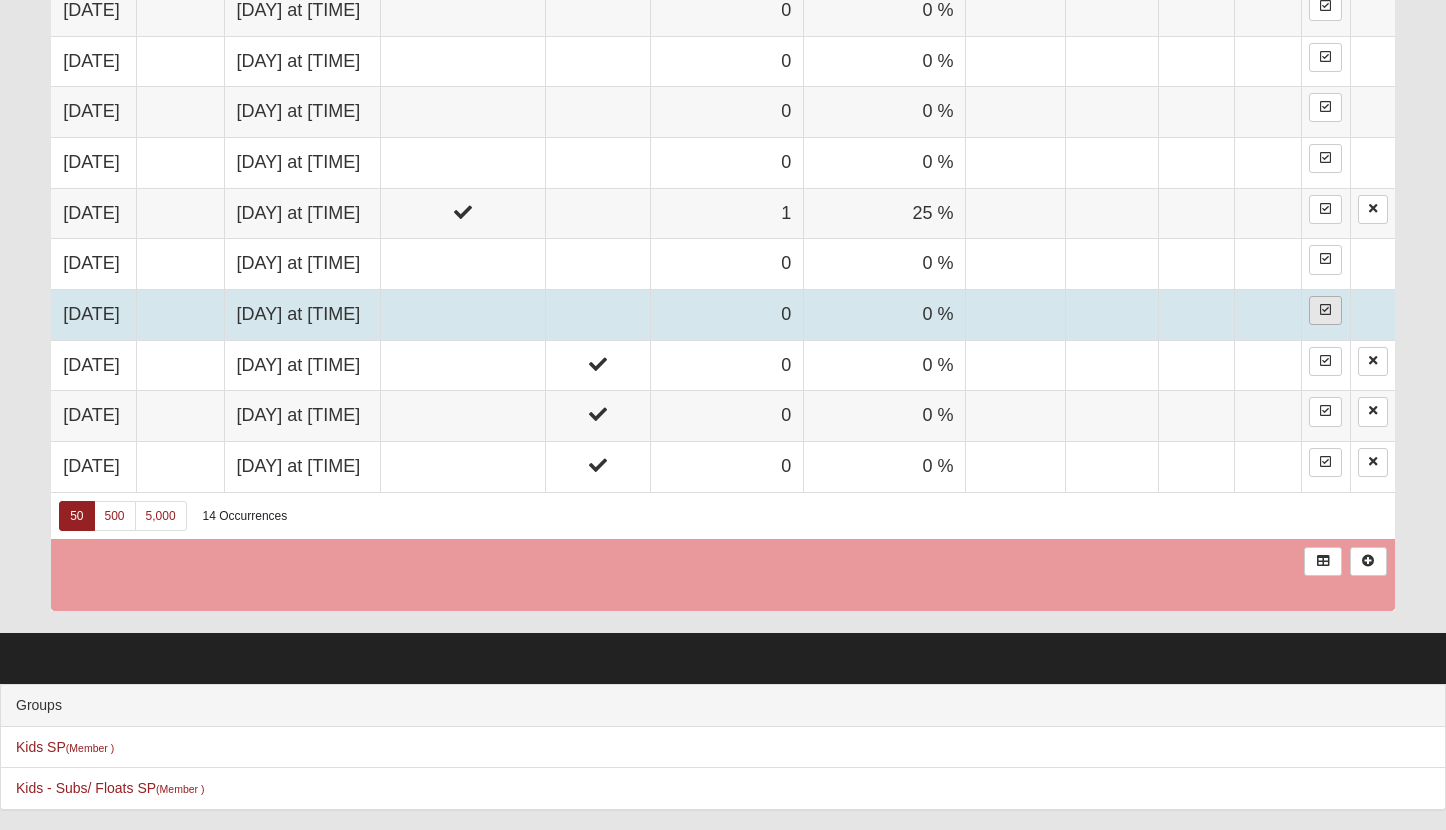 click at bounding box center (1325, 310) 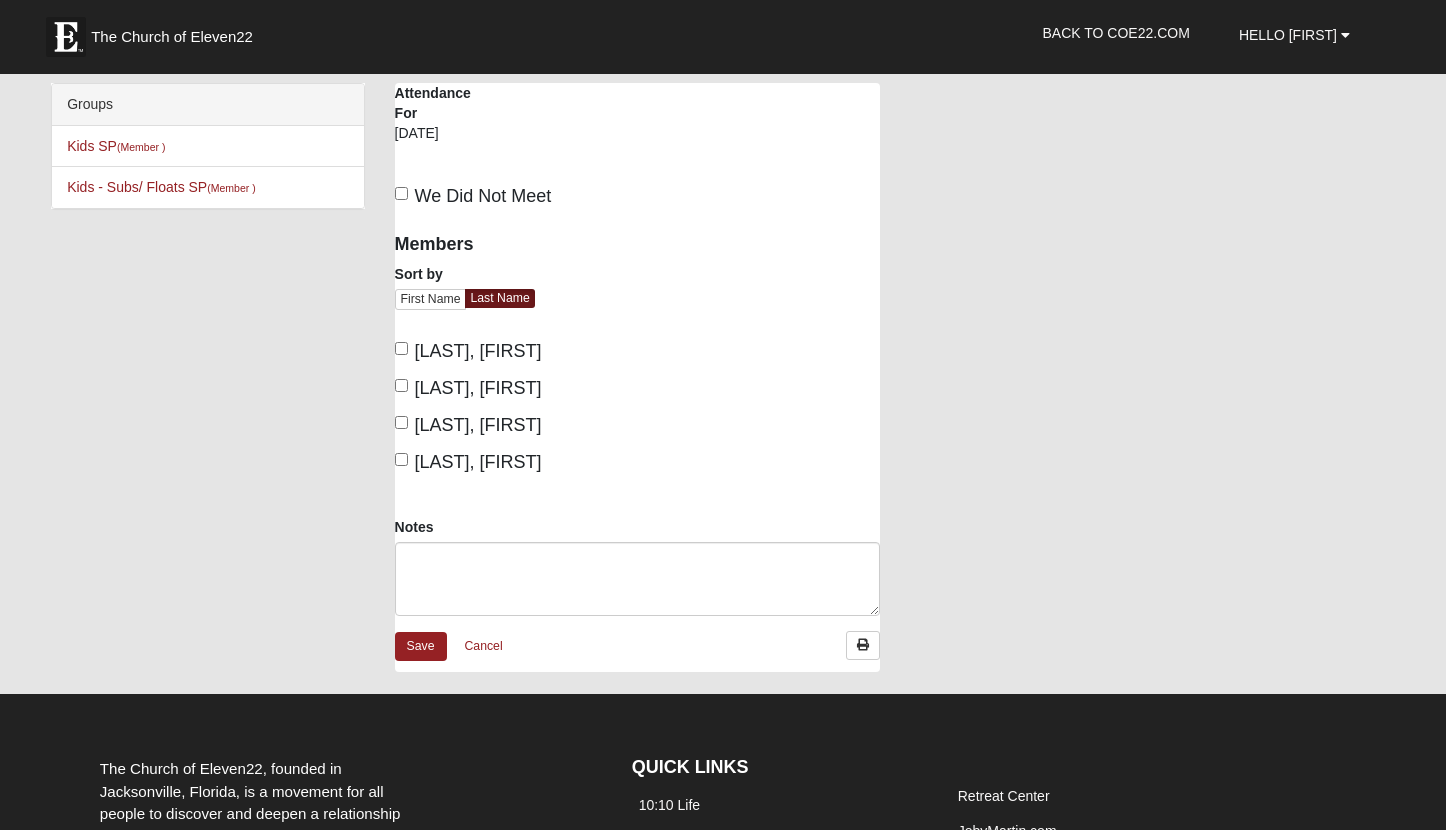 scroll, scrollTop: 0, scrollLeft: 0, axis: both 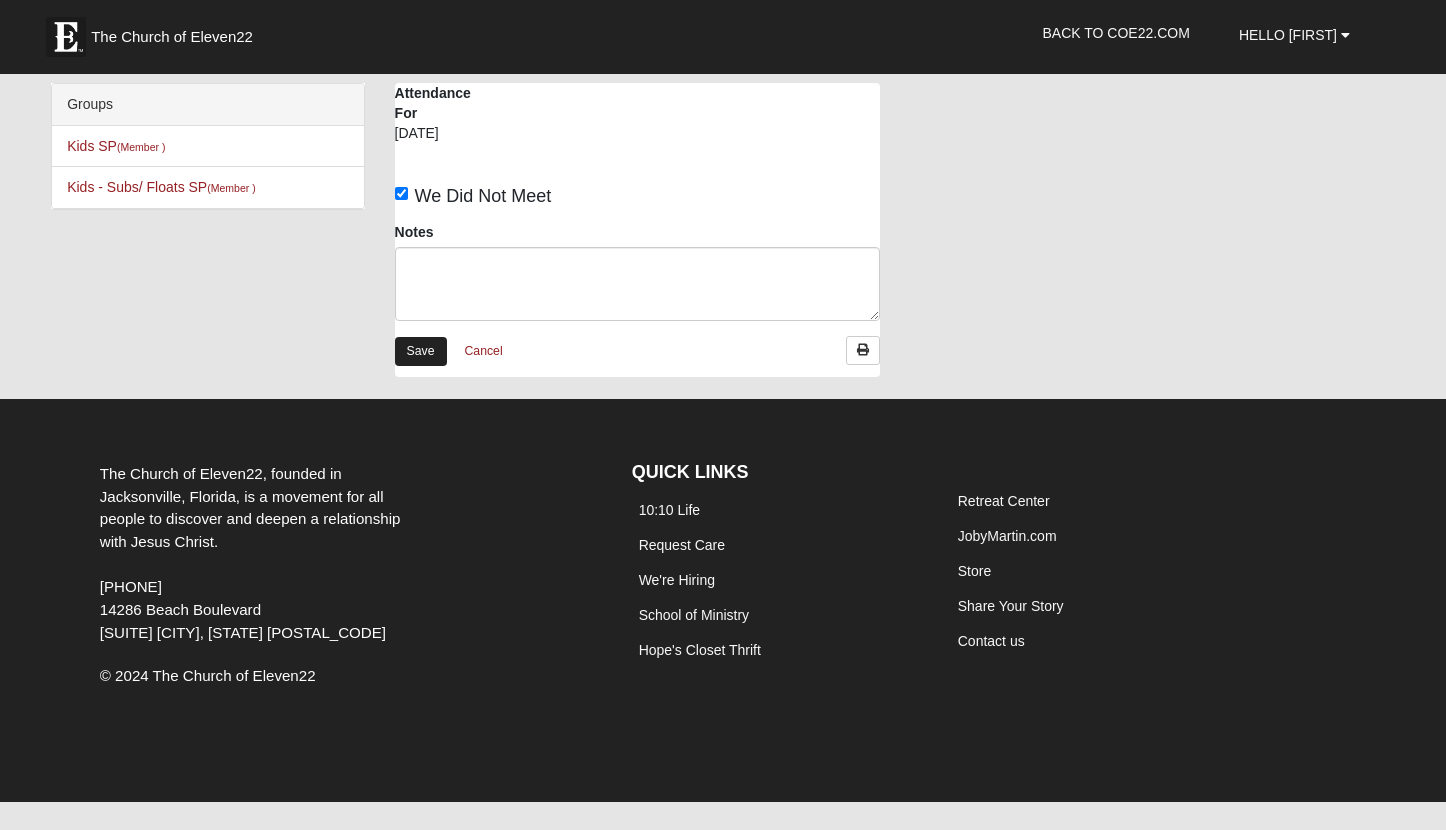 click on "Save" at bounding box center [421, 351] 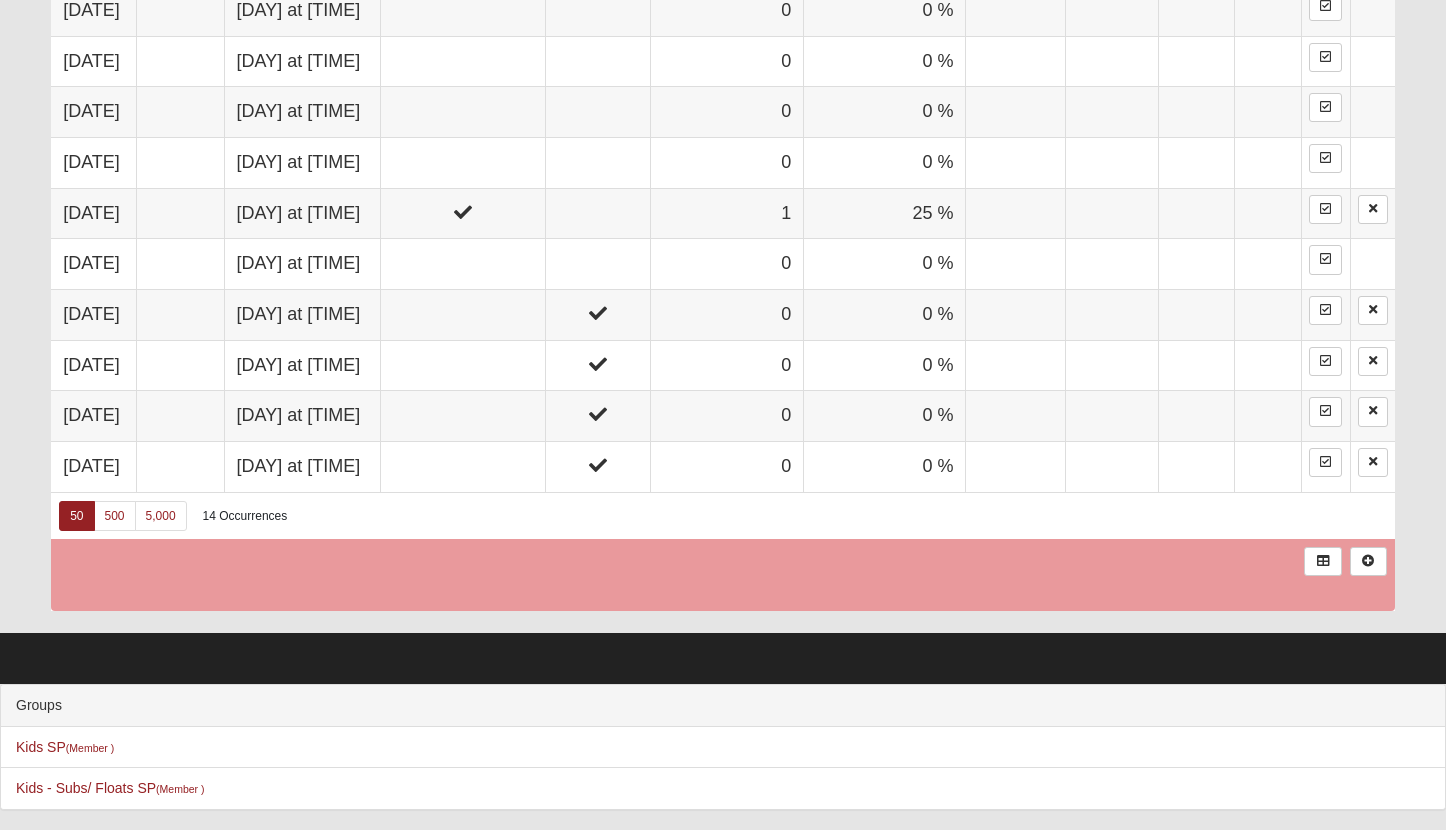 scroll, scrollTop: 1570, scrollLeft: 0, axis: vertical 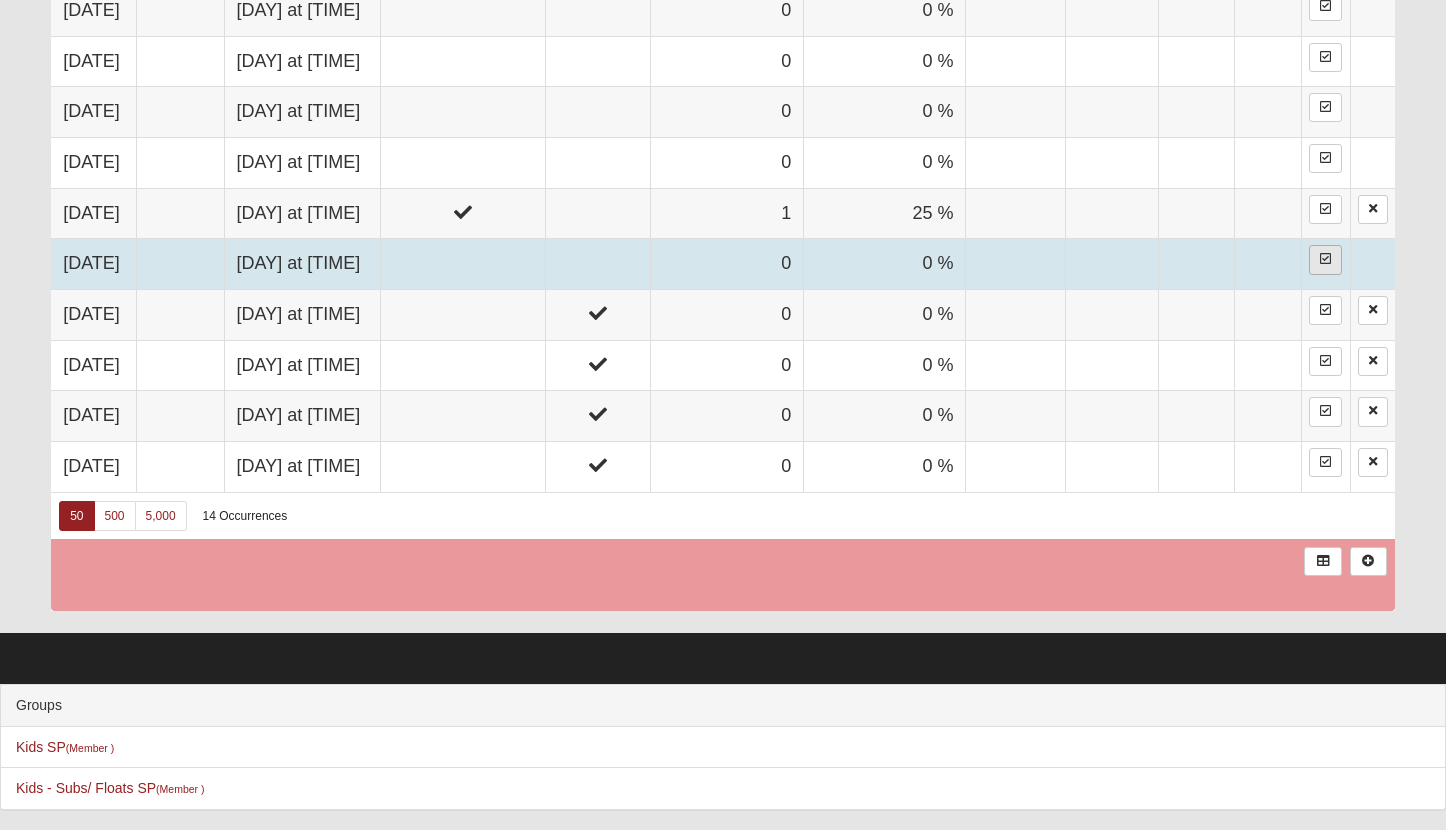 click at bounding box center [1325, 259] 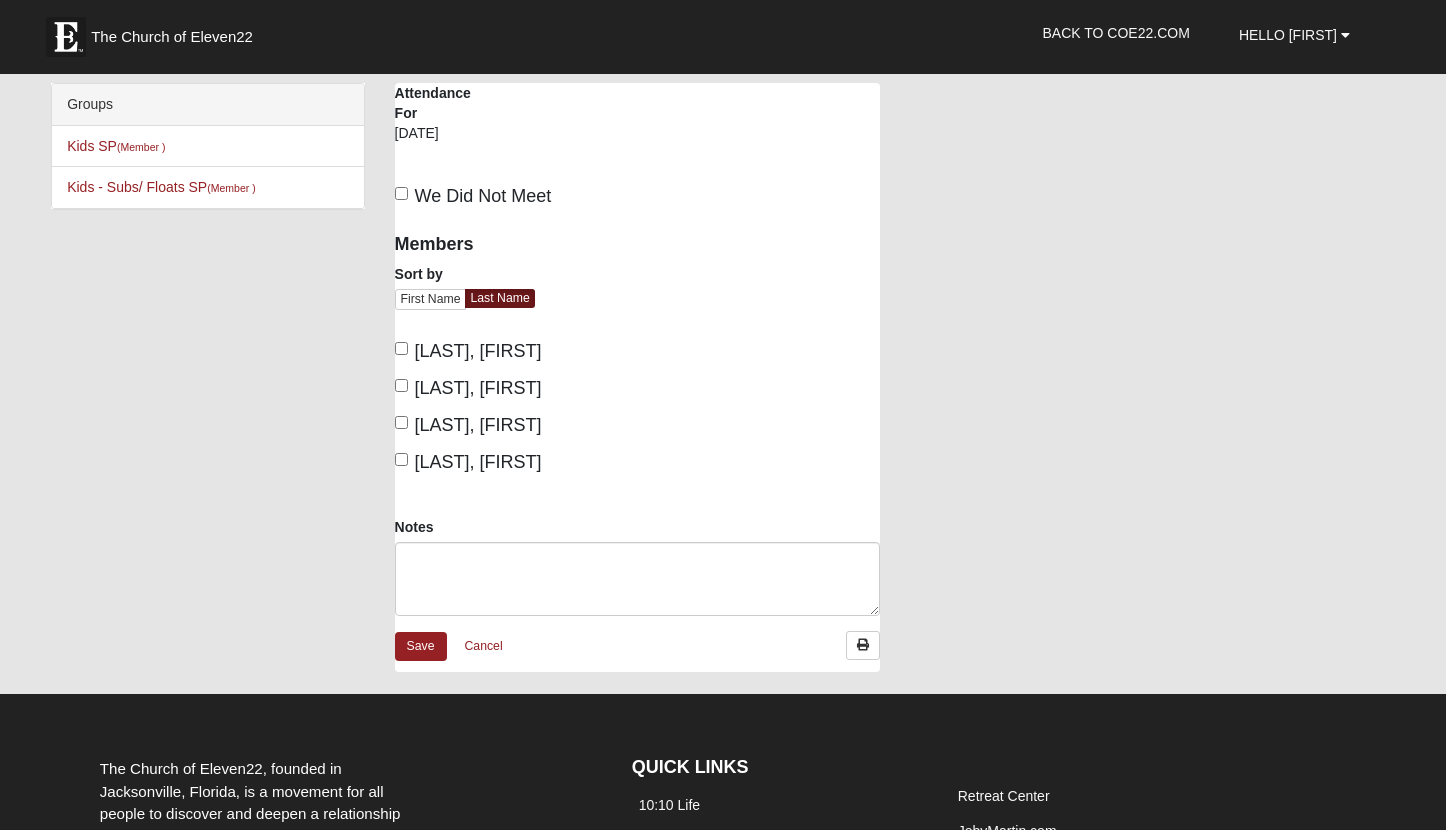 scroll, scrollTop: 0, scrollLeft: 0, axis: both 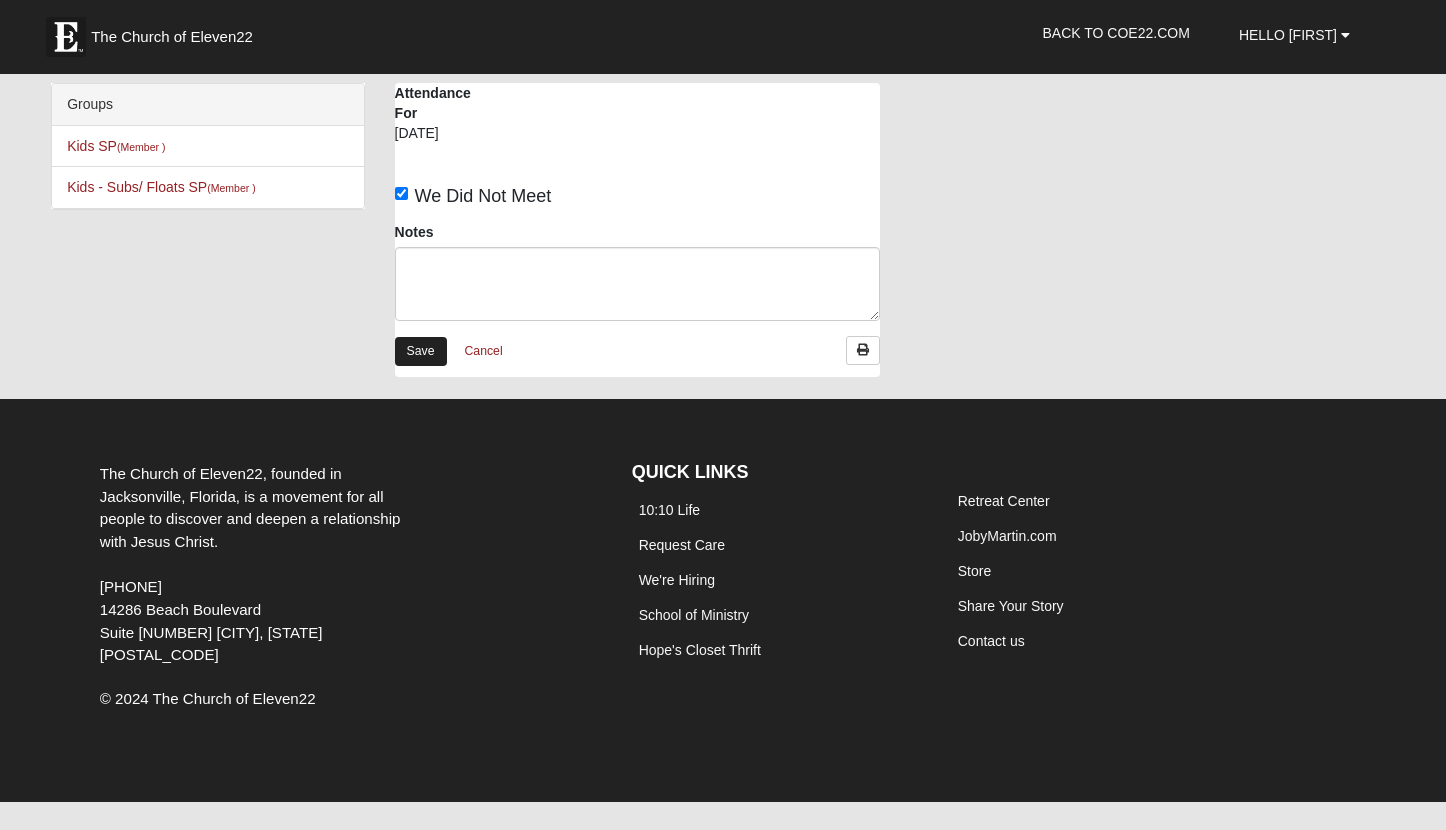 click on "Save" at bounding box center (421, 351) 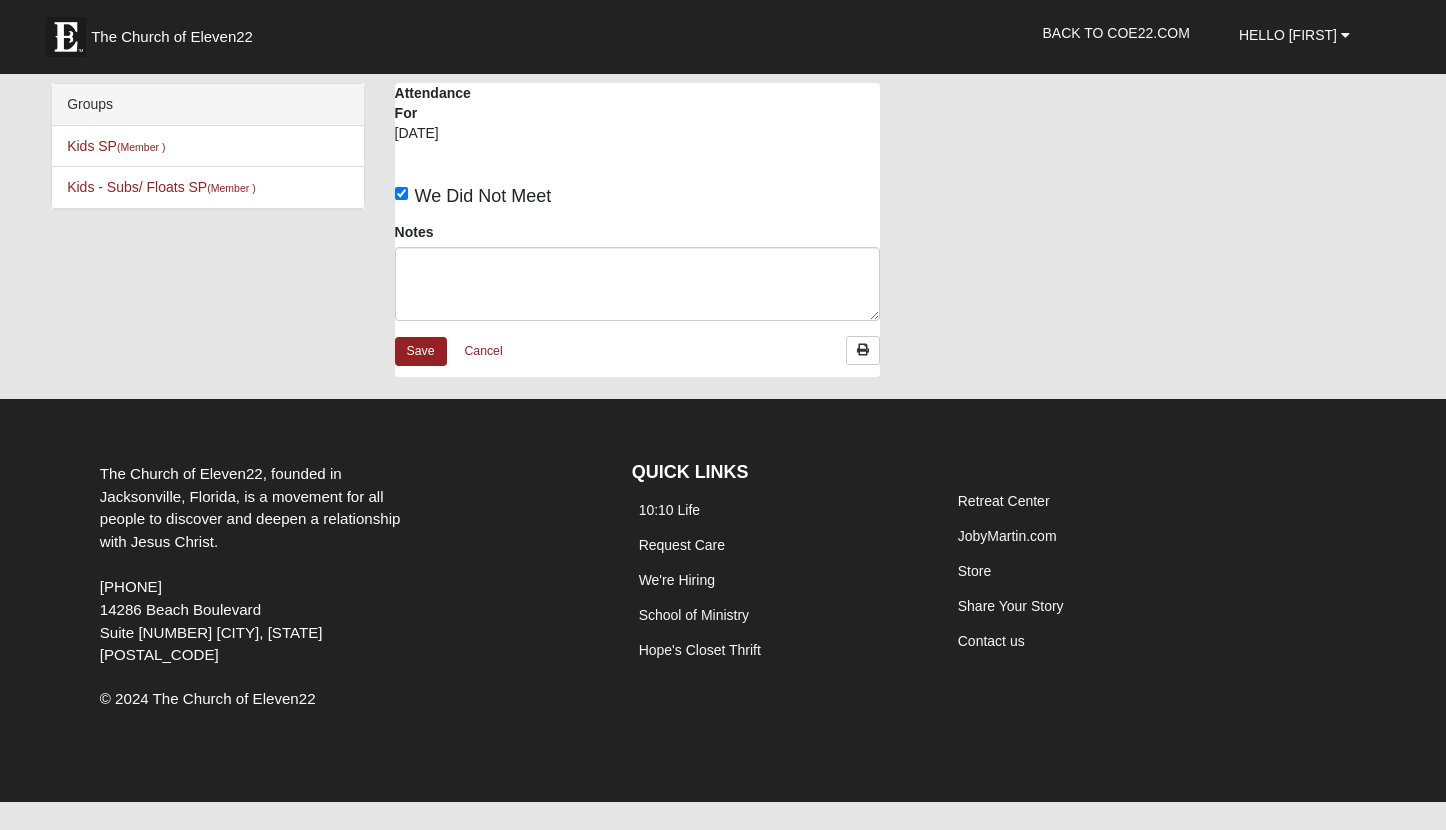scroll, scrollTop: 0, scrollLeft: 0, axis: both 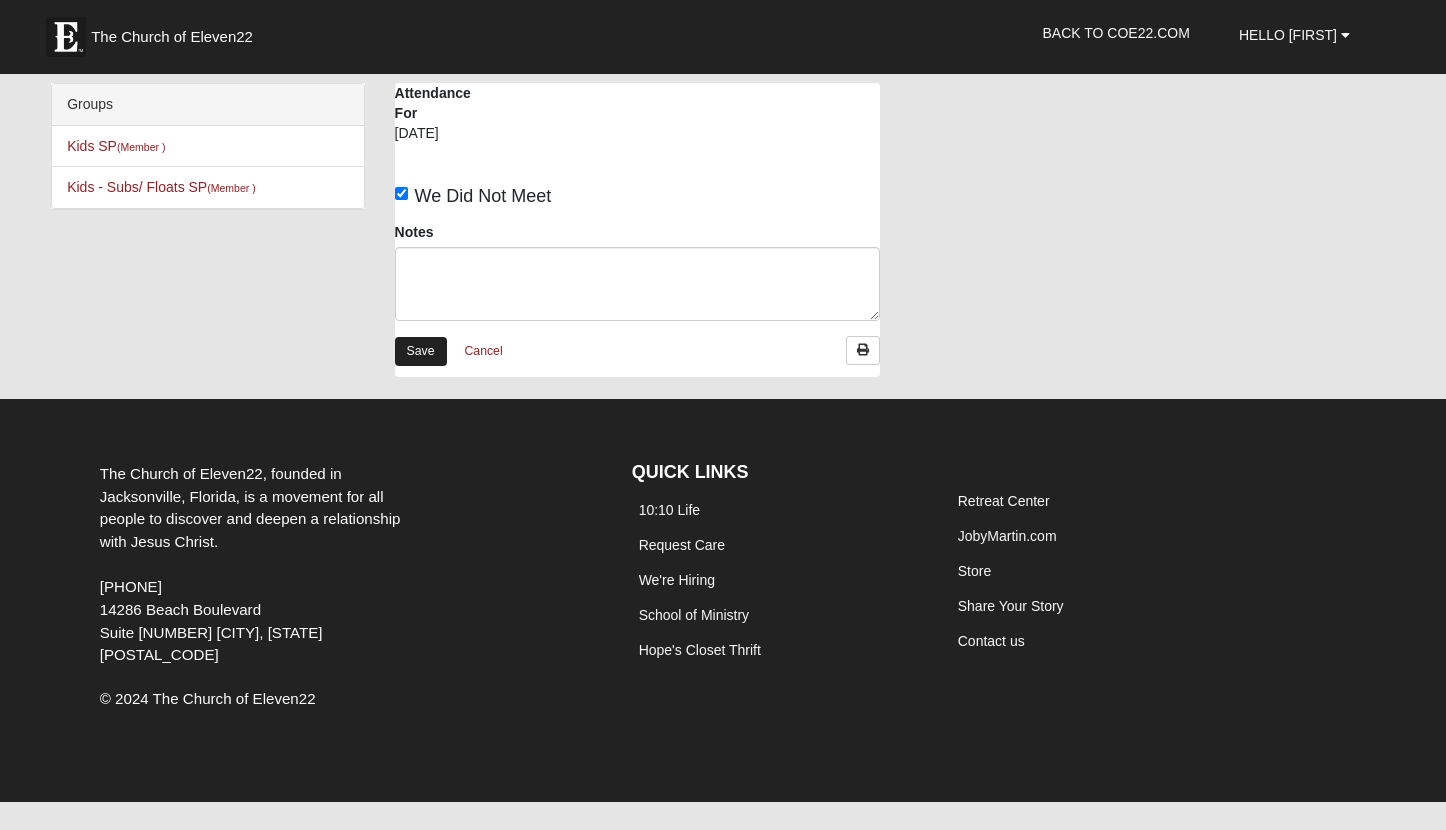click on "Save" at bounding box center (421, 351) 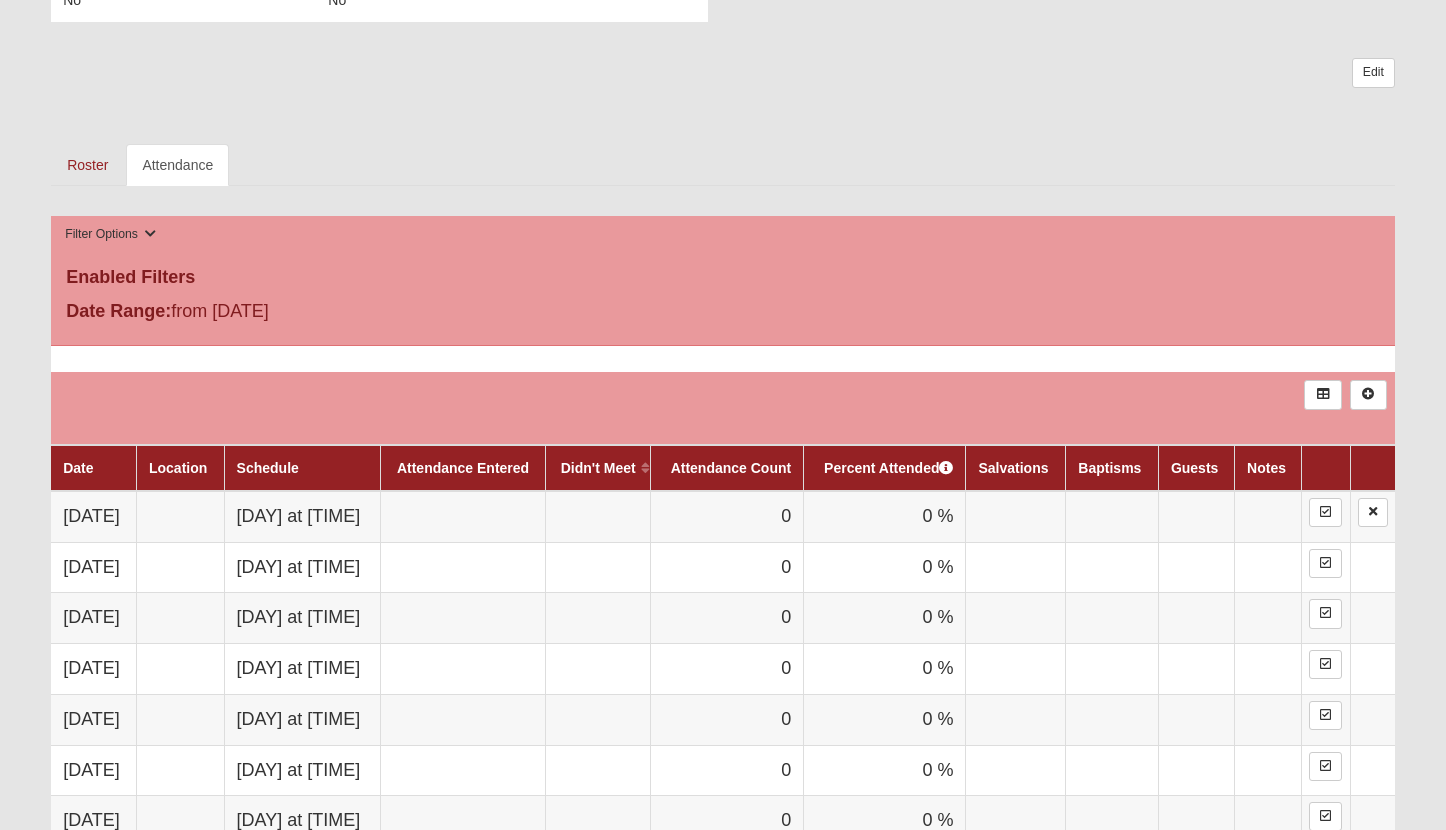 scroll, scrollTop: 719, scrollLeft: 0, axis: vertical 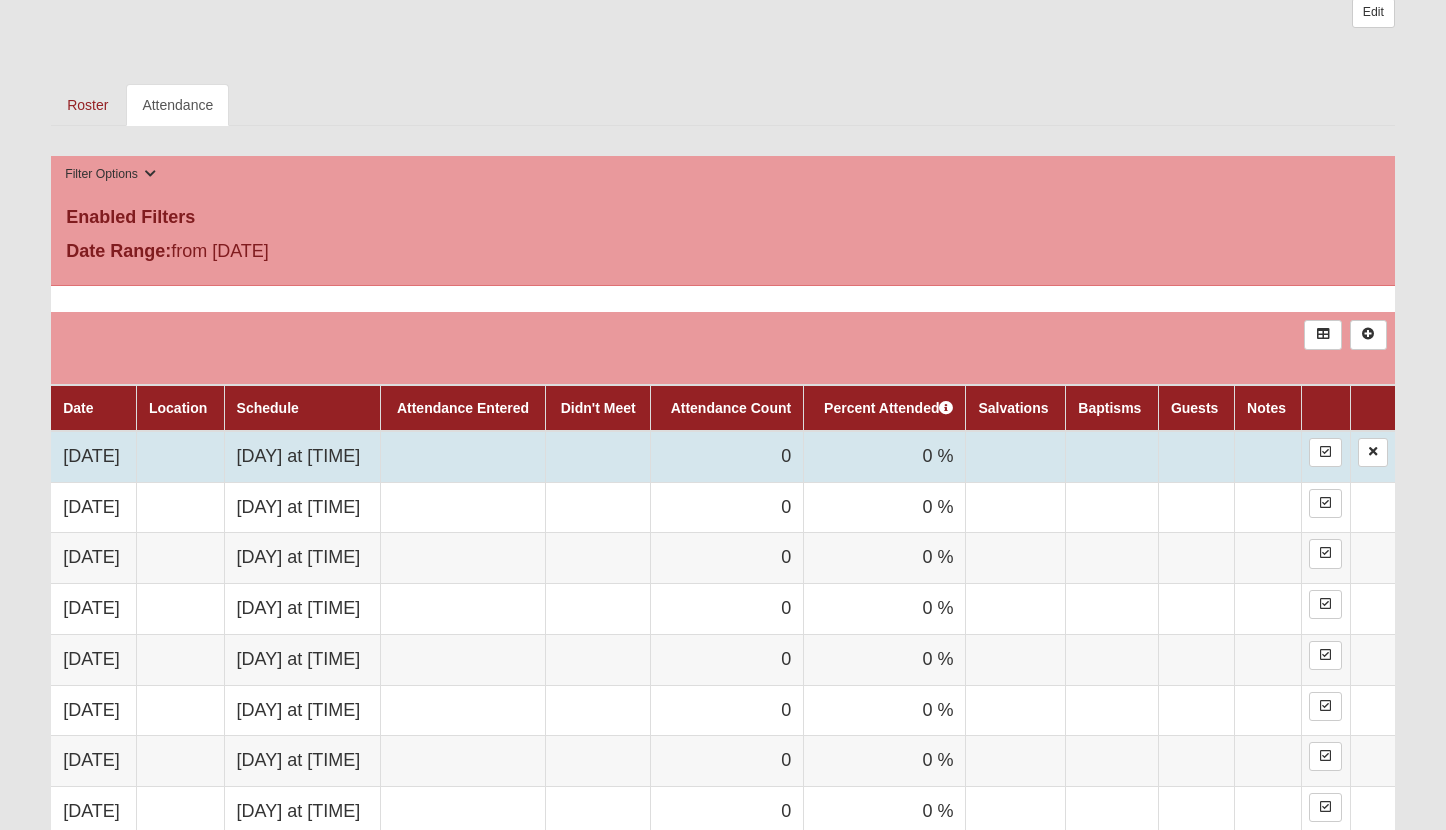 click on "Saturday at 6:22 PM" at bounding box center (302, 456) 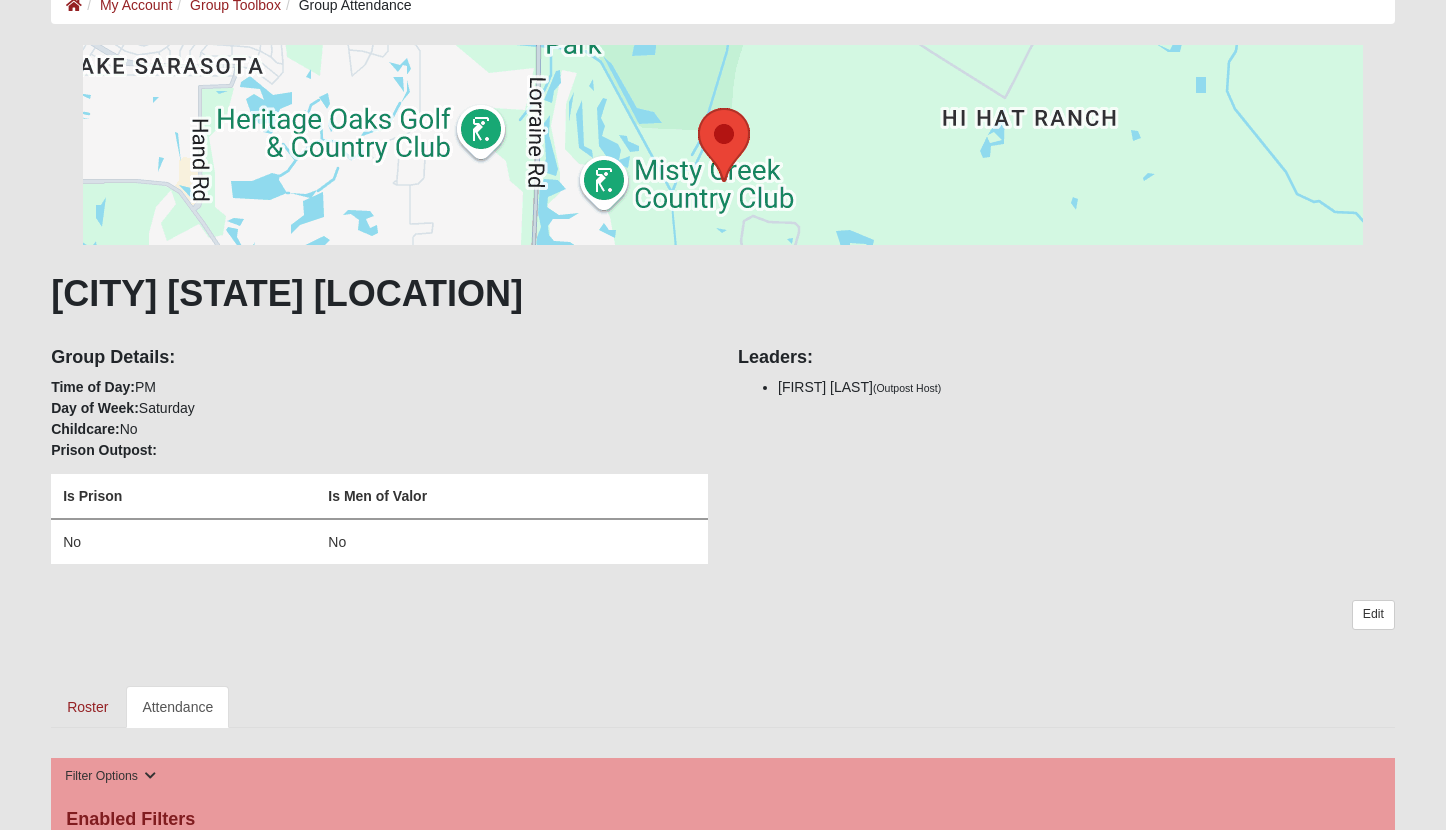 scroll, scrollTop: 0, scrollLeft: 0, axis: both 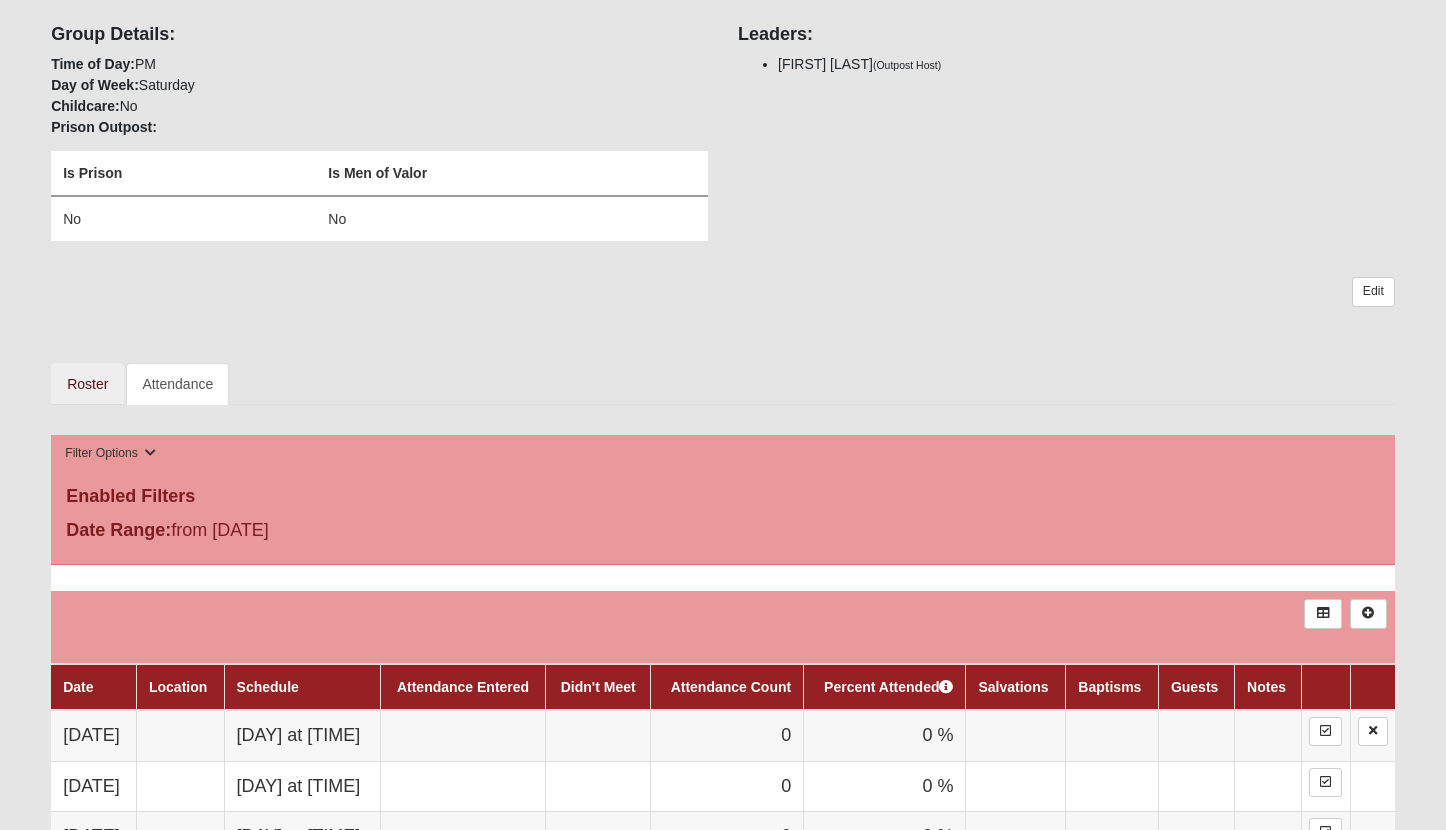 click on "Roster" at bounding box center (87, 384) 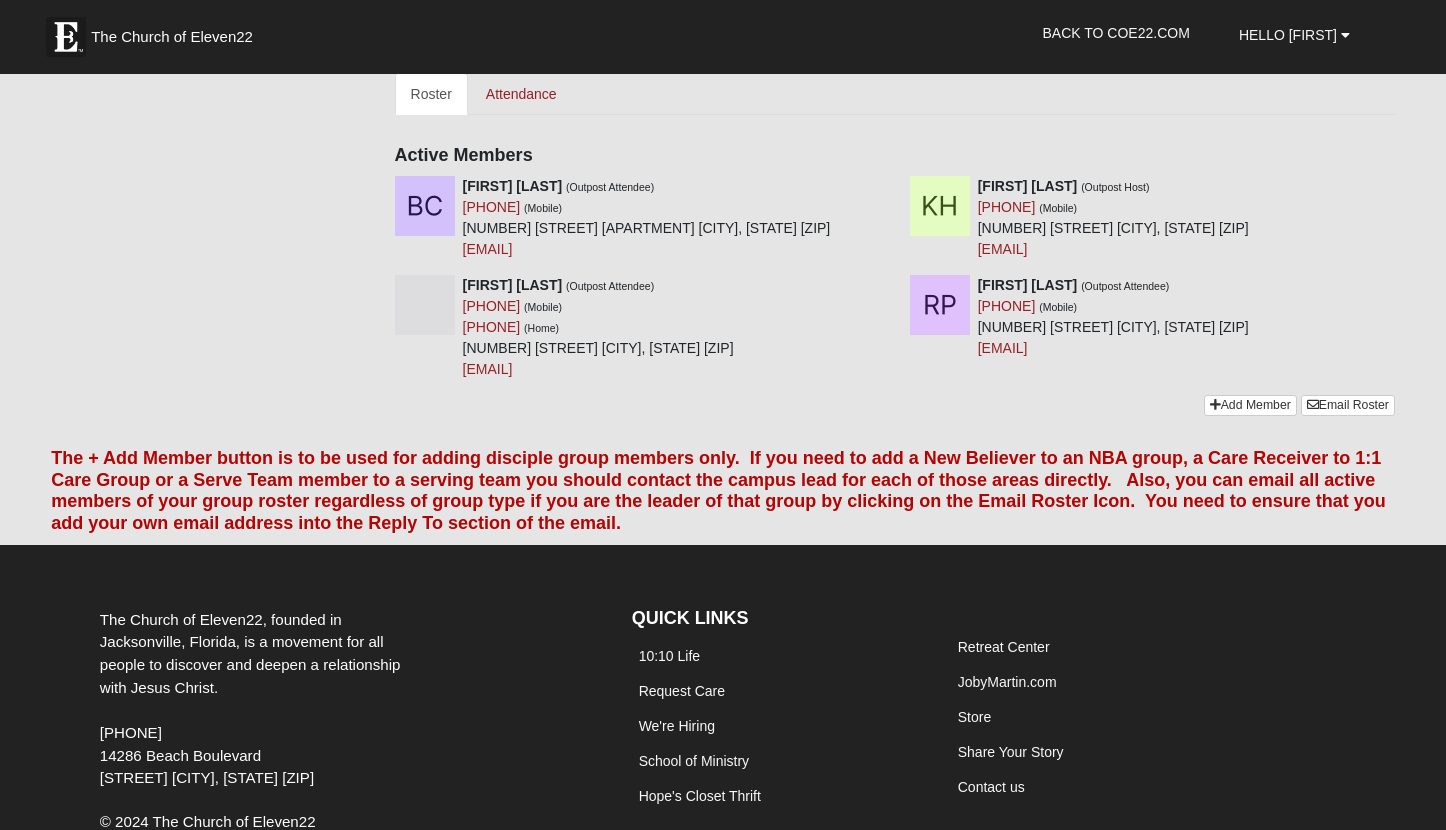 scroll, scrollTop: 584, scrollLeft: 0, axis: vertical 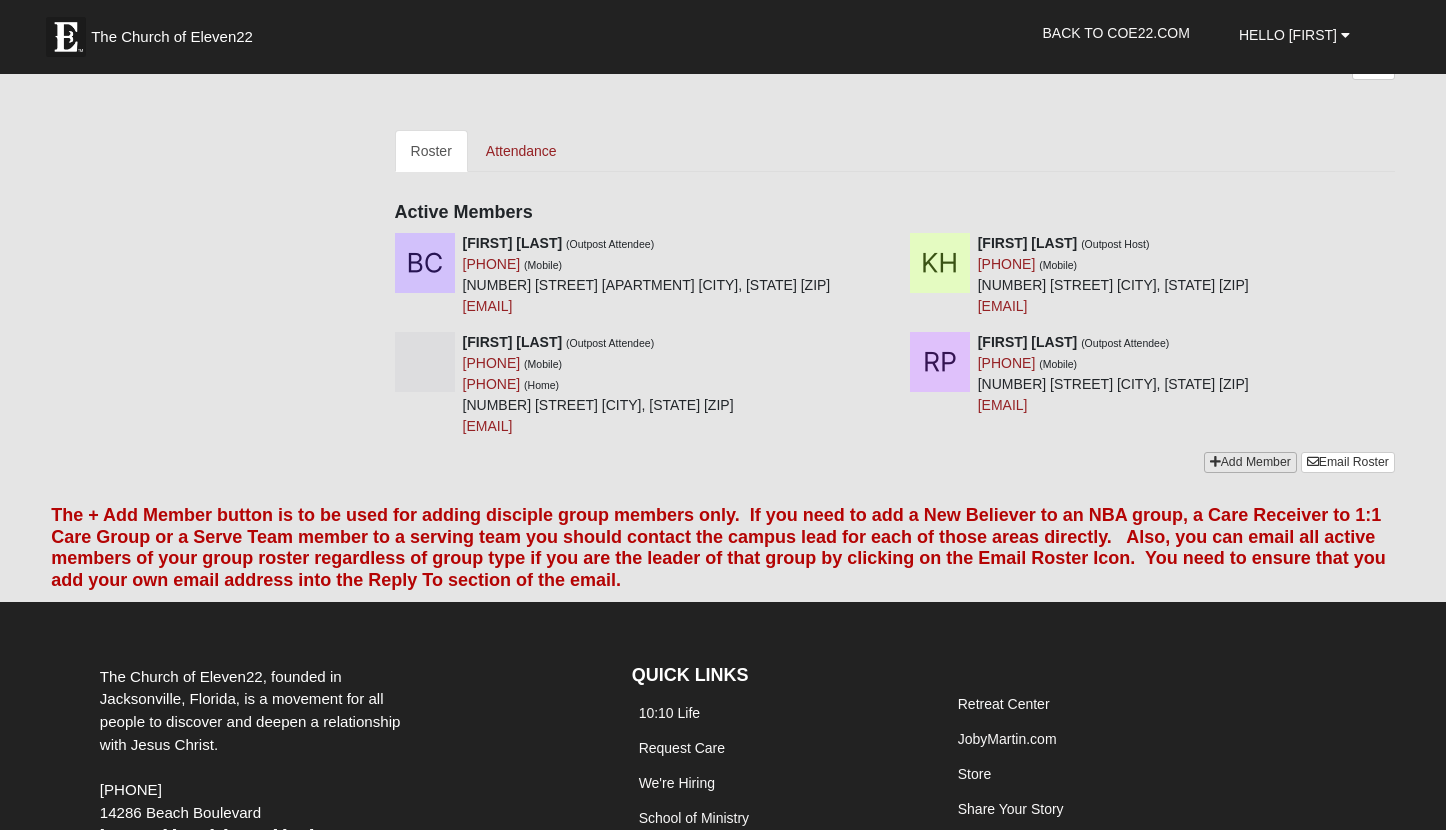 click on "Add Member" at bounding box center [1250, 462] 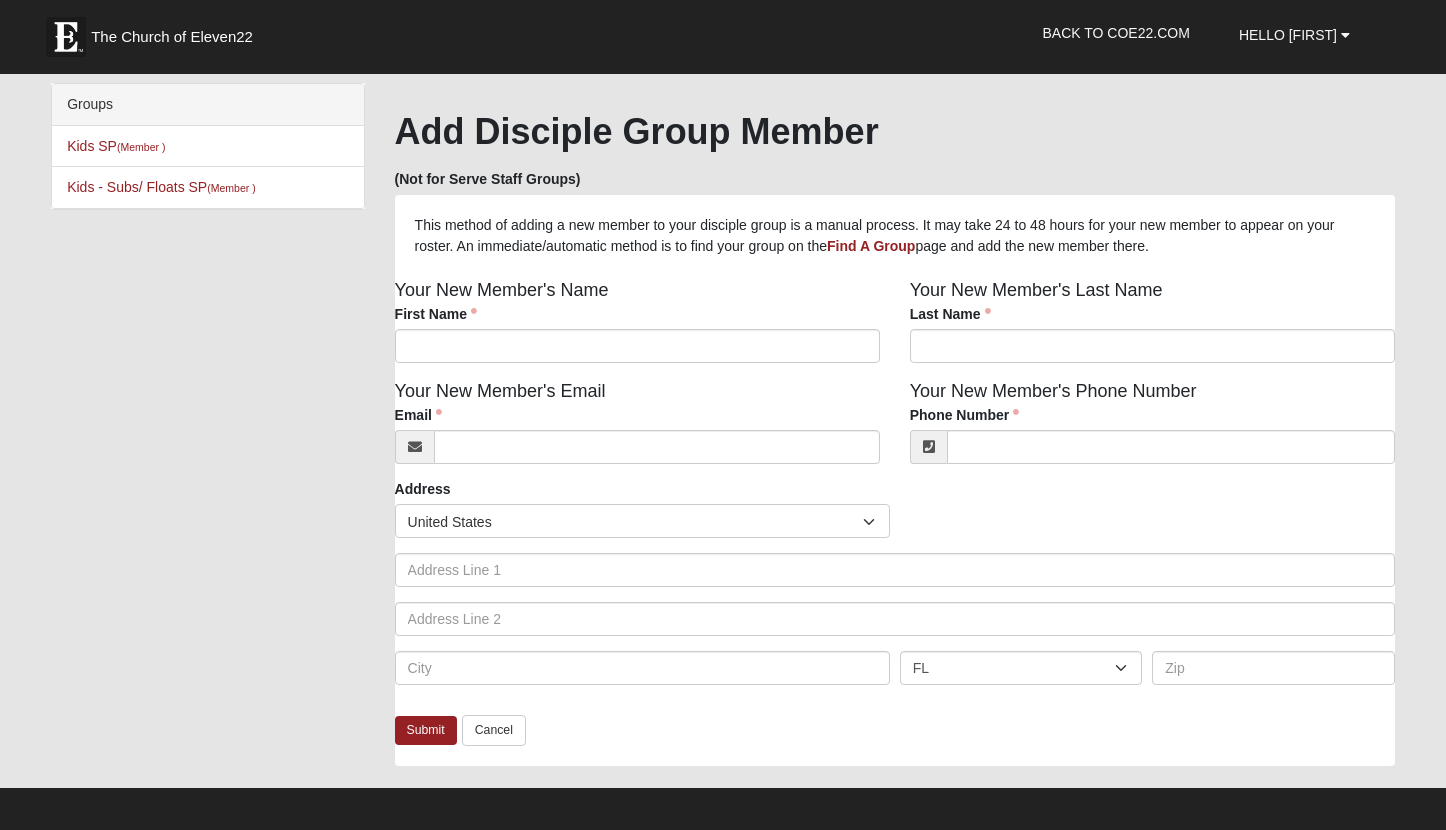 scroll, scrollTop: 0, scrollLeft: 0, axis: both 